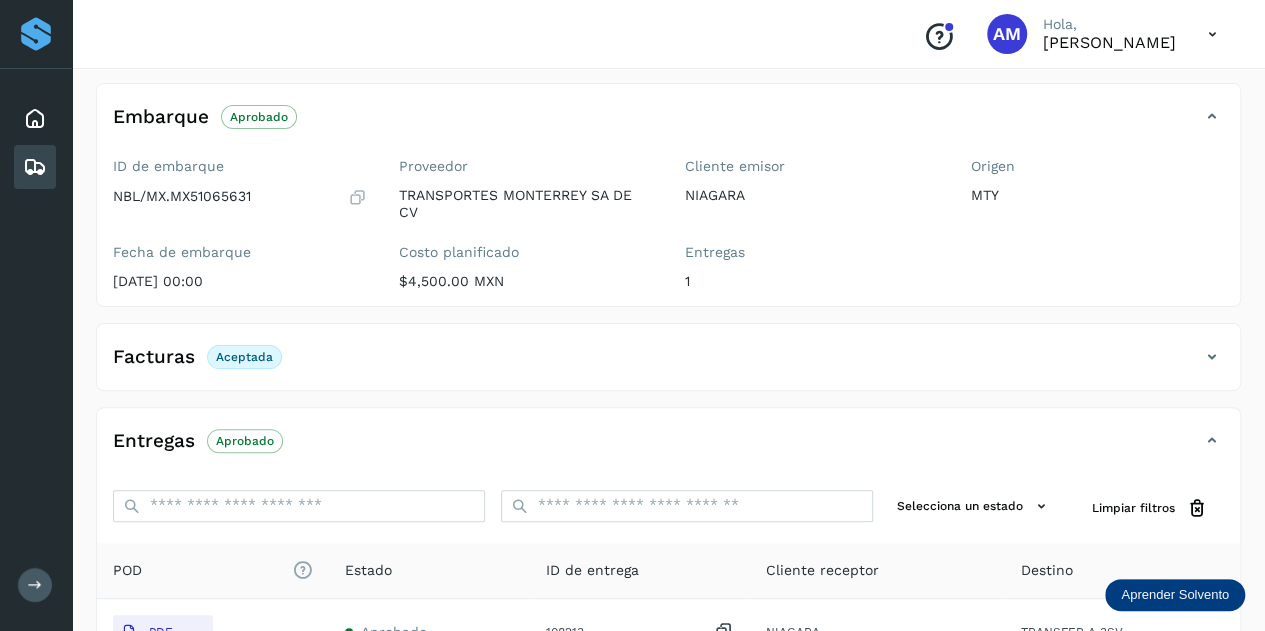 scroll, scrollTop: 0, scrollLeft: 0, axis: both 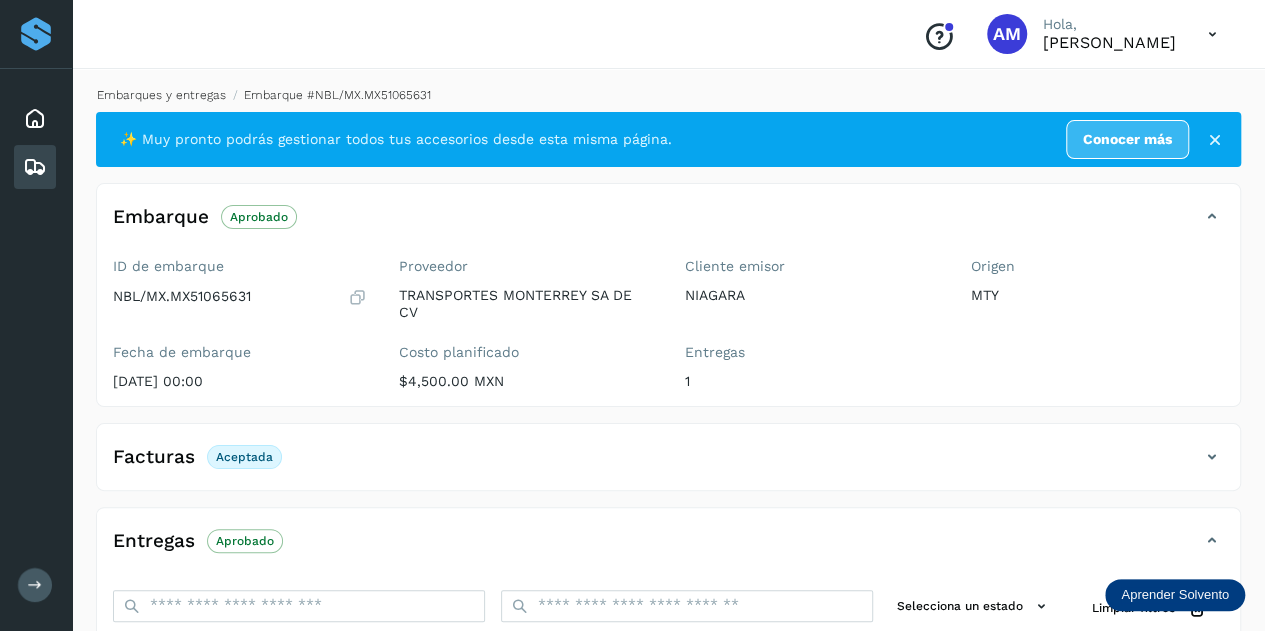 click on "Embarques y entregas" at bounding box center (161, 95) 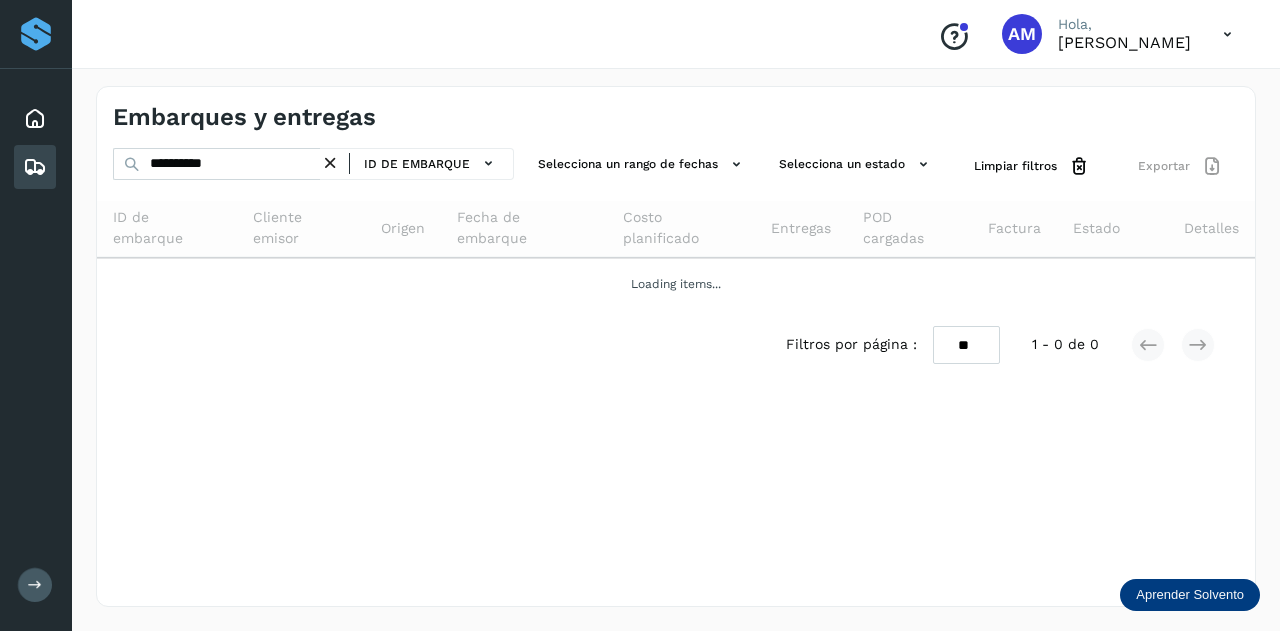 click at bounding box center (330, 163) 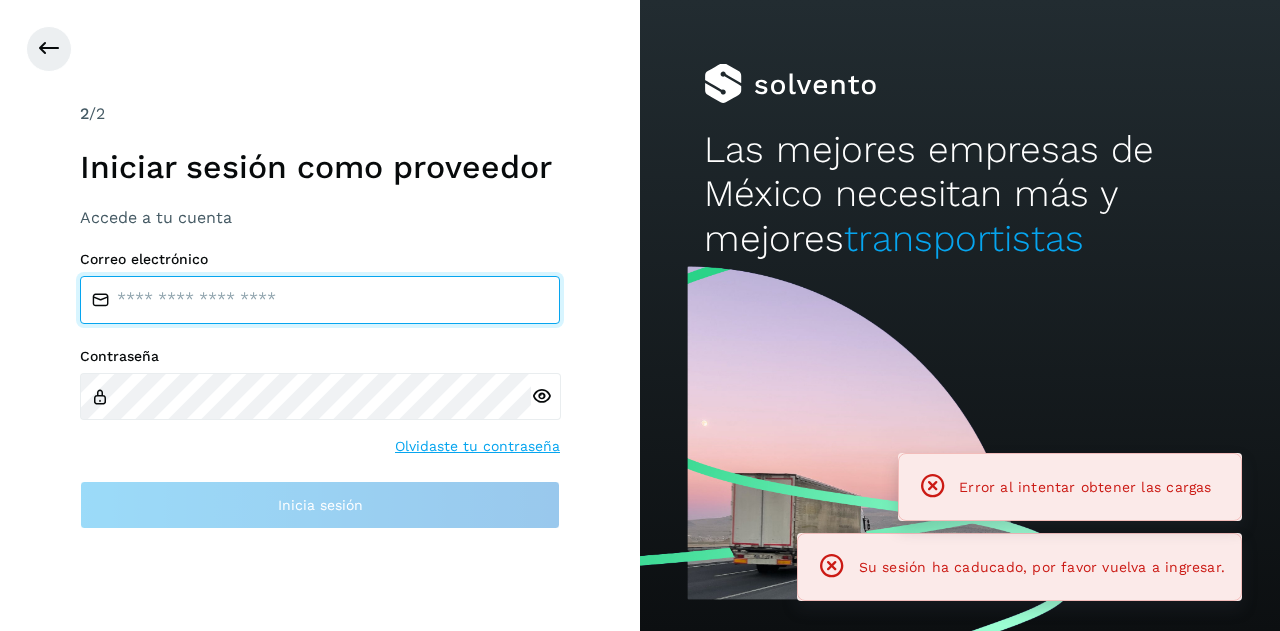 type on "**********" 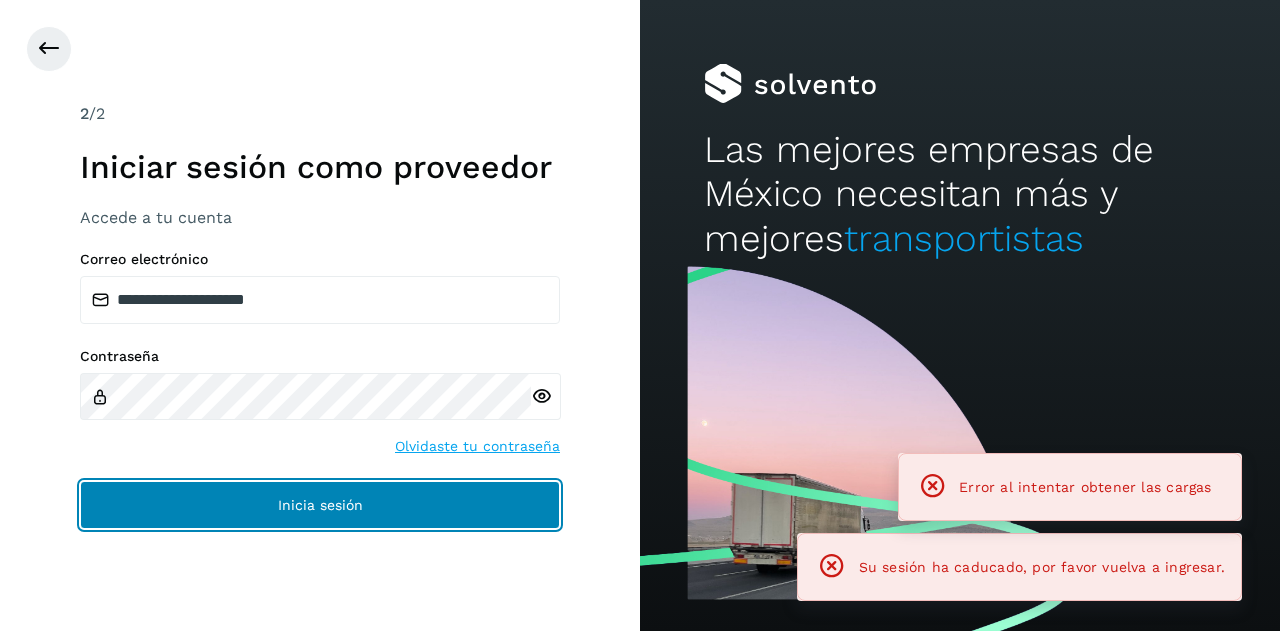 click on "Inicia sesión" 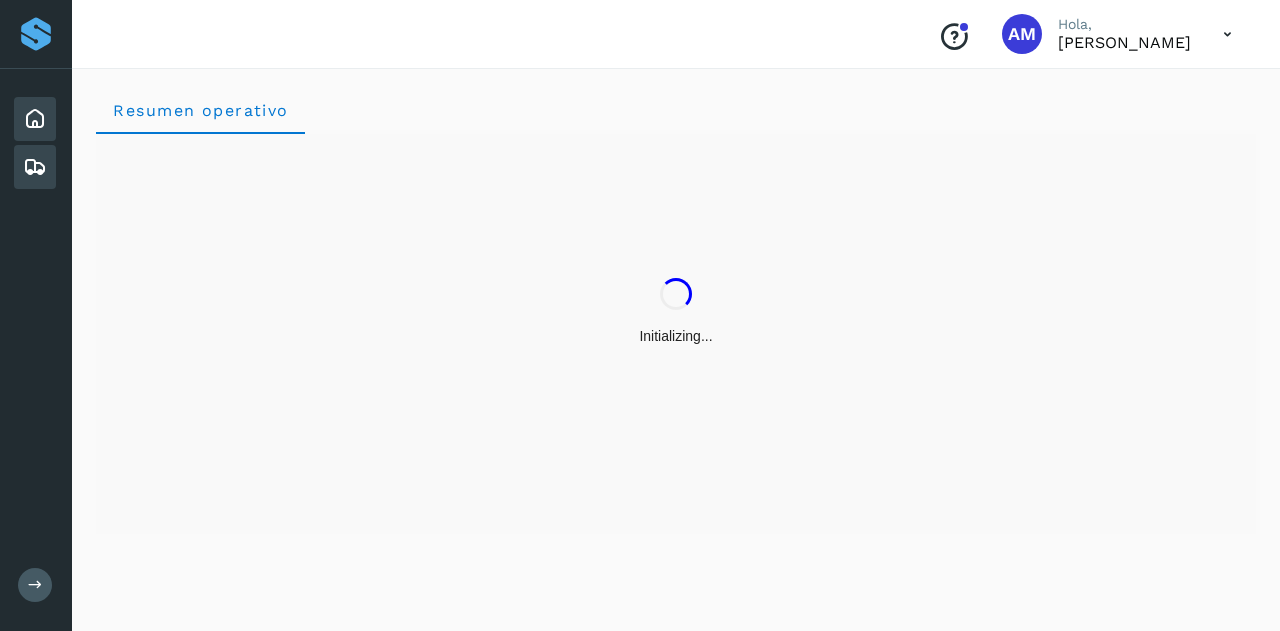 click at bounding box center [35, 167] 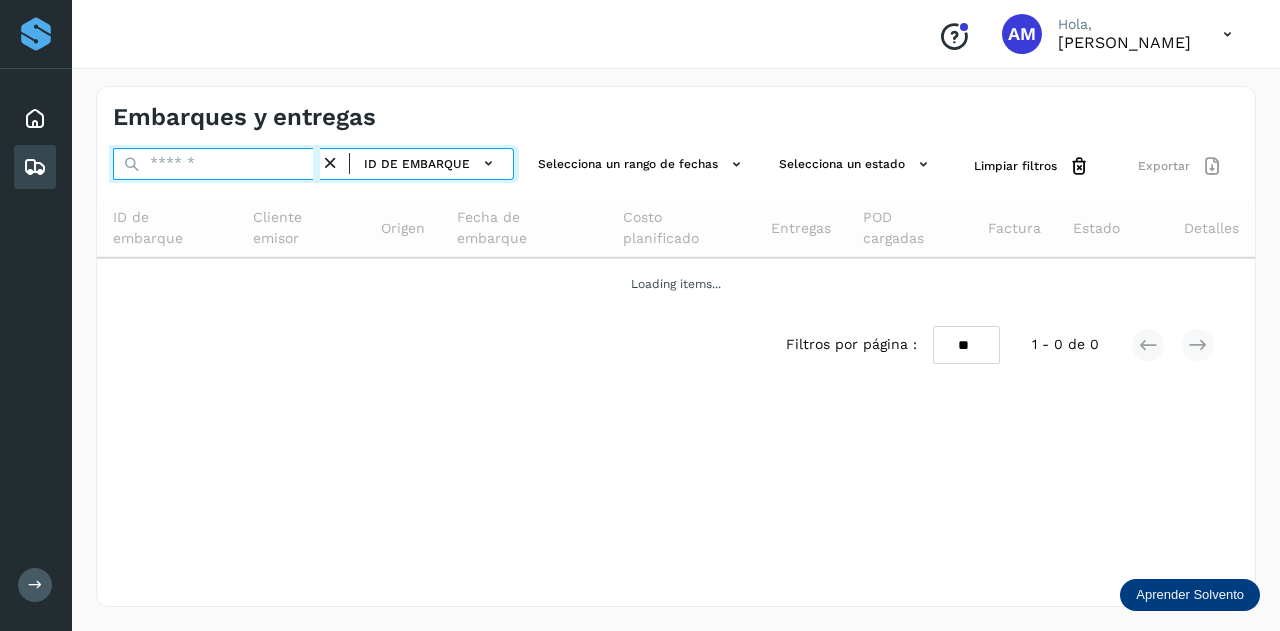 click at bounding box center (216, 164) 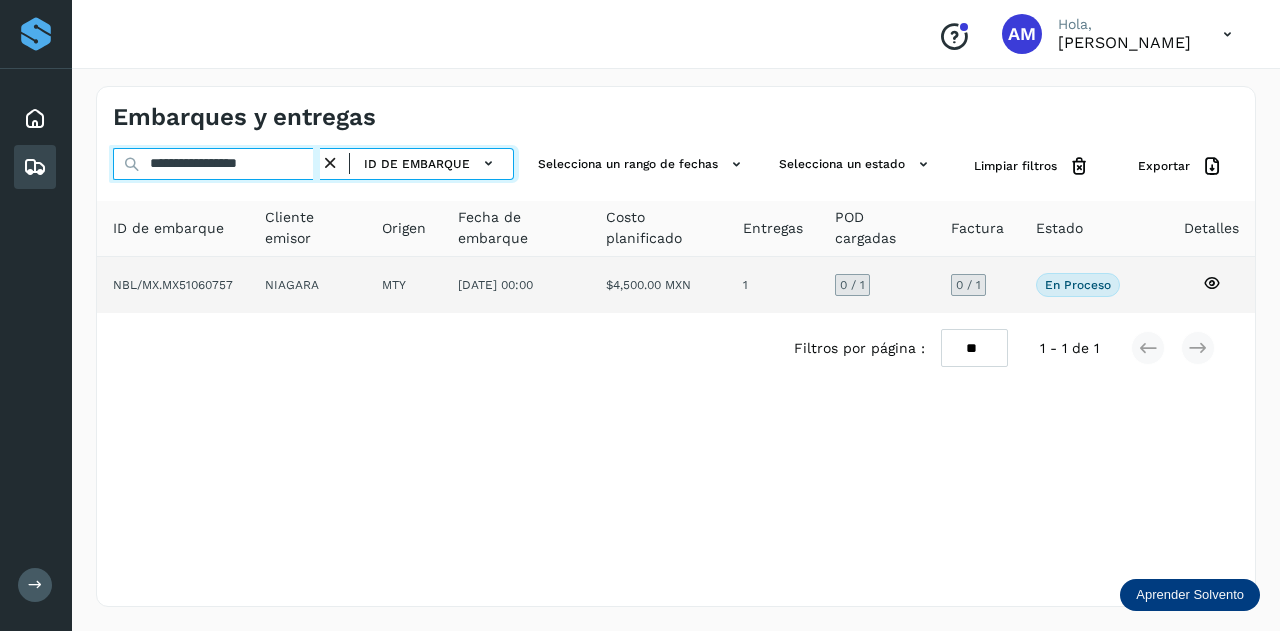 type on "**********" 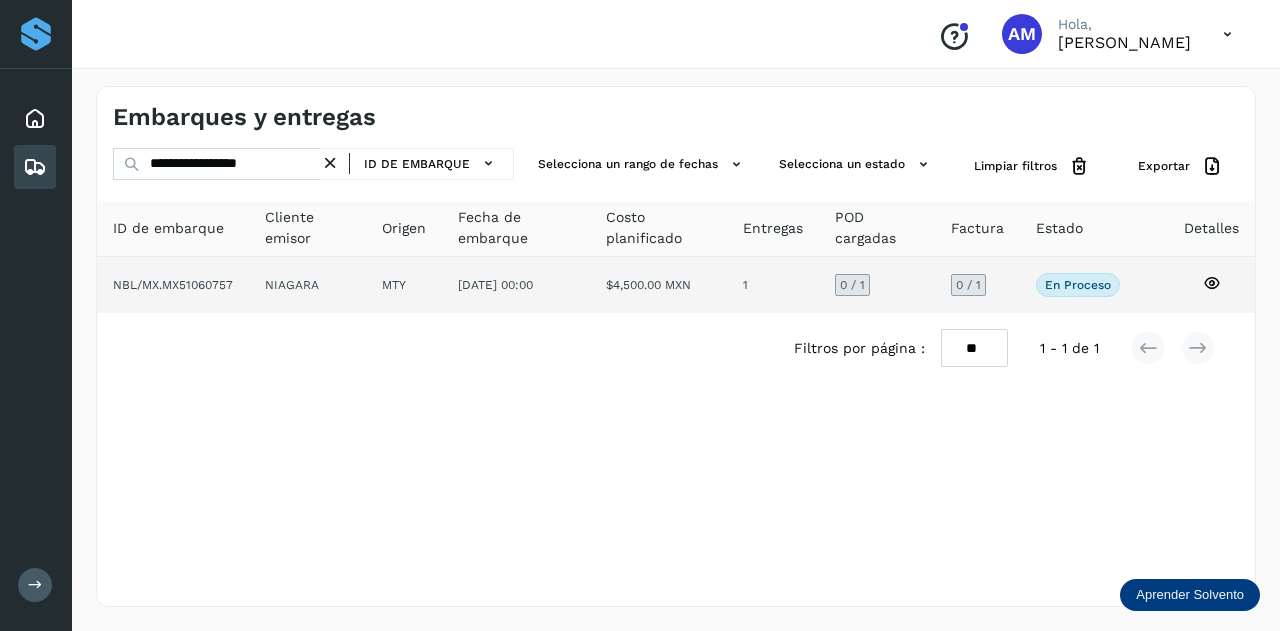 click on "NIAGARA" 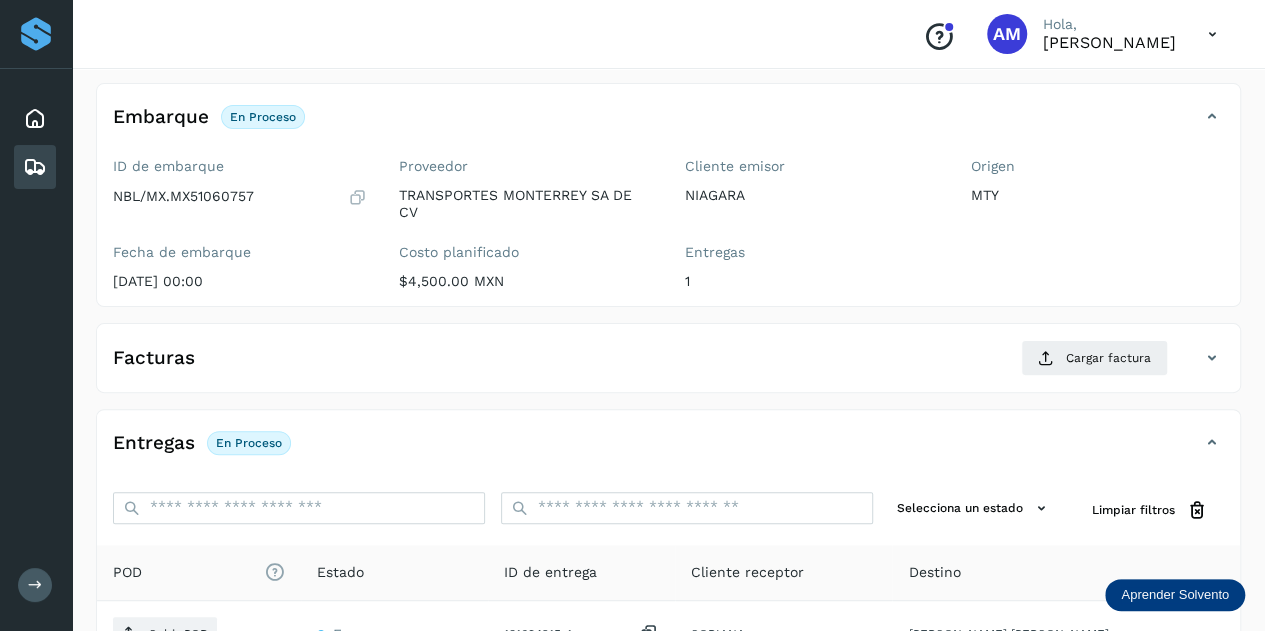 scroll, scrollTop: 300, scrollLeft: 0, axis: vertical 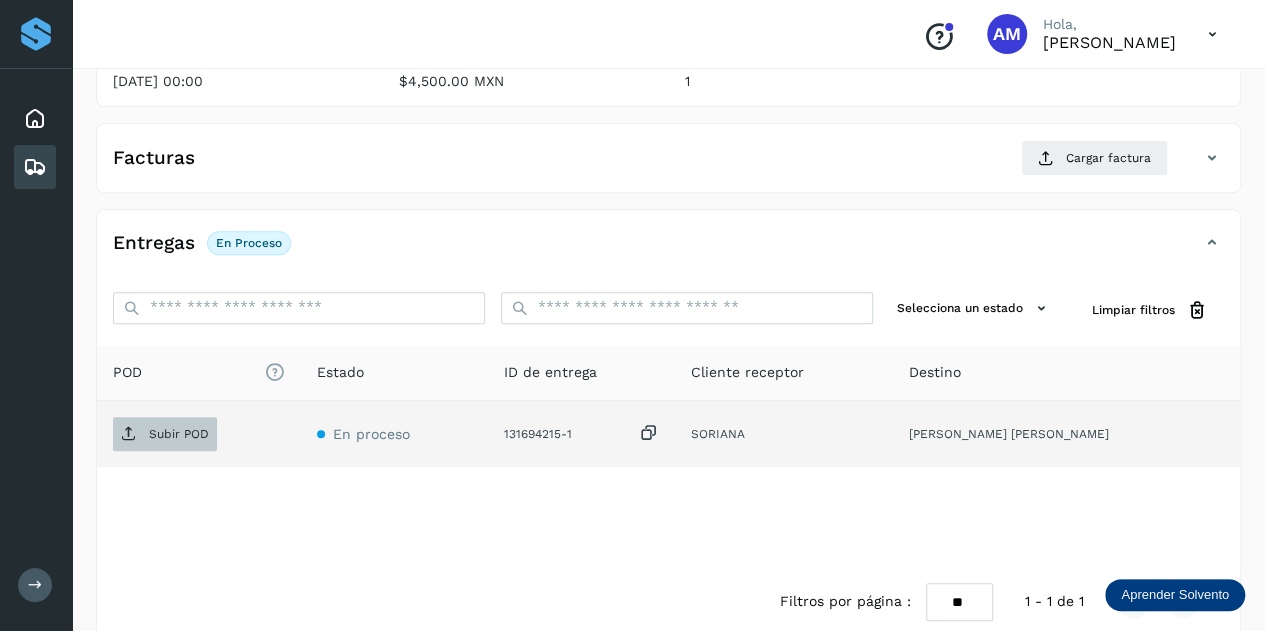 click on "Subir POD" at bounding box center (179, 434) 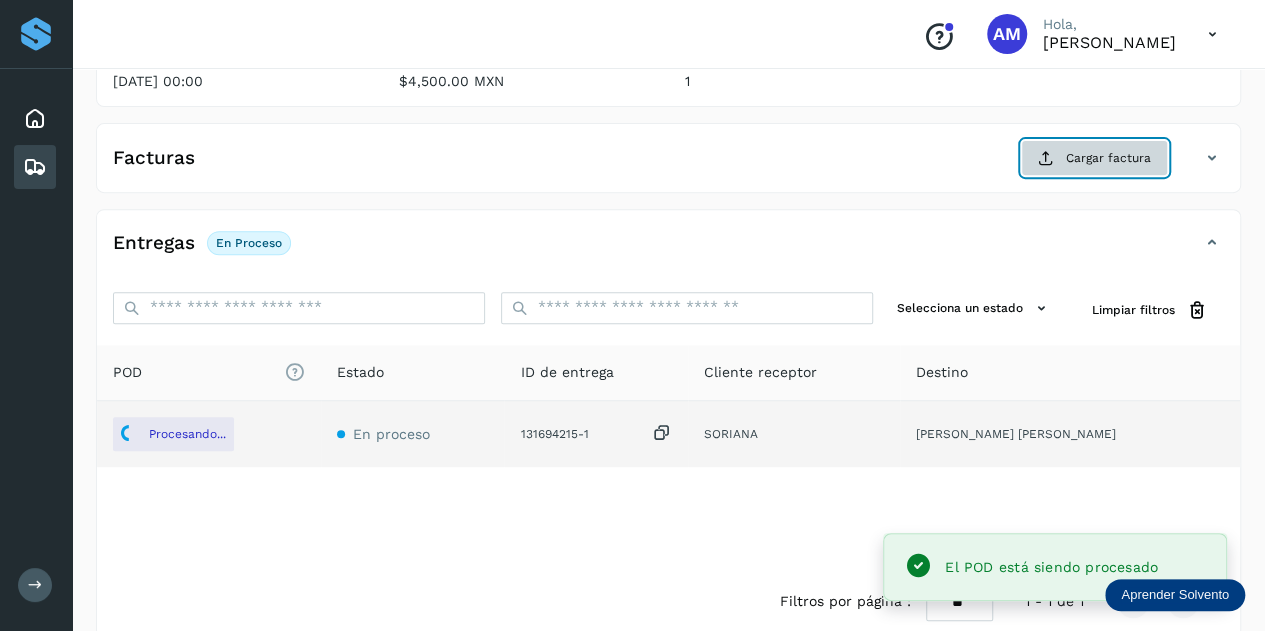 click on "Cargar factura" 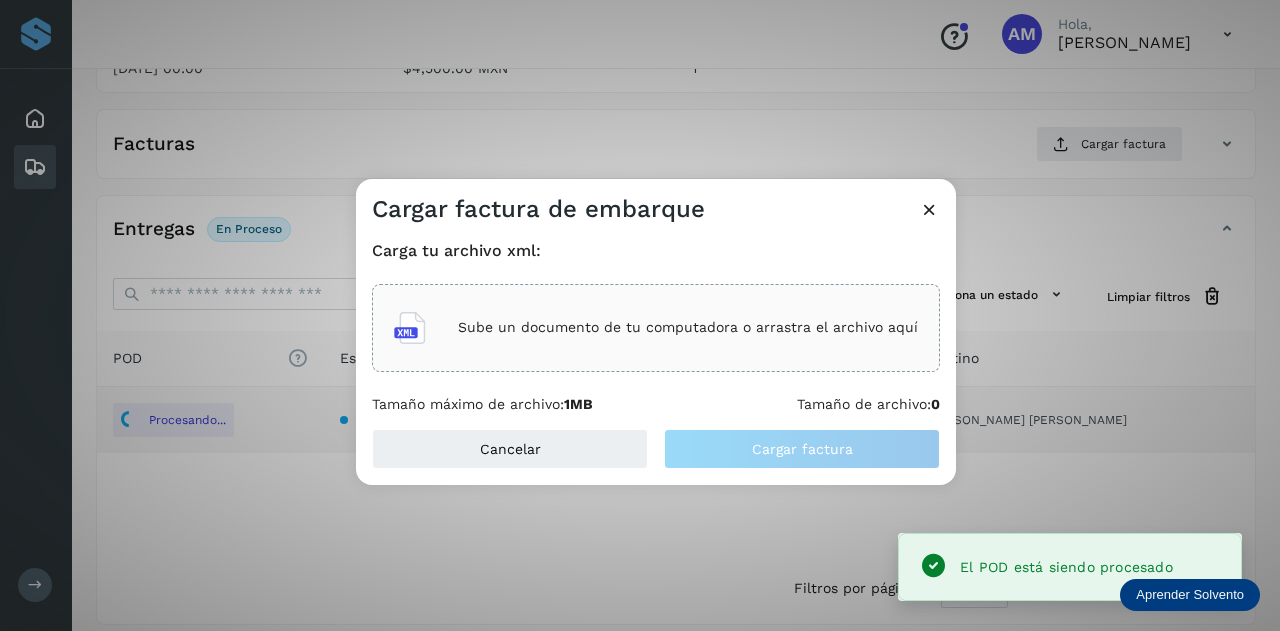 click on "Sube un documento de tu computadora o arrastra el archivo aquí" 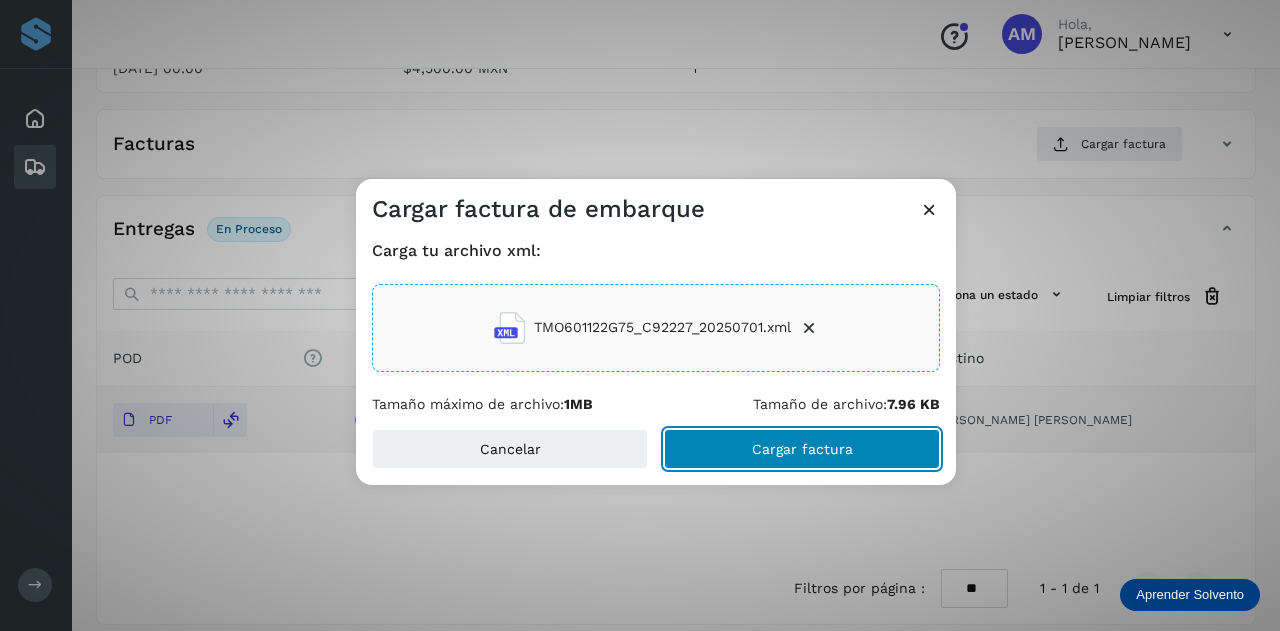 click on "Cargar factura" 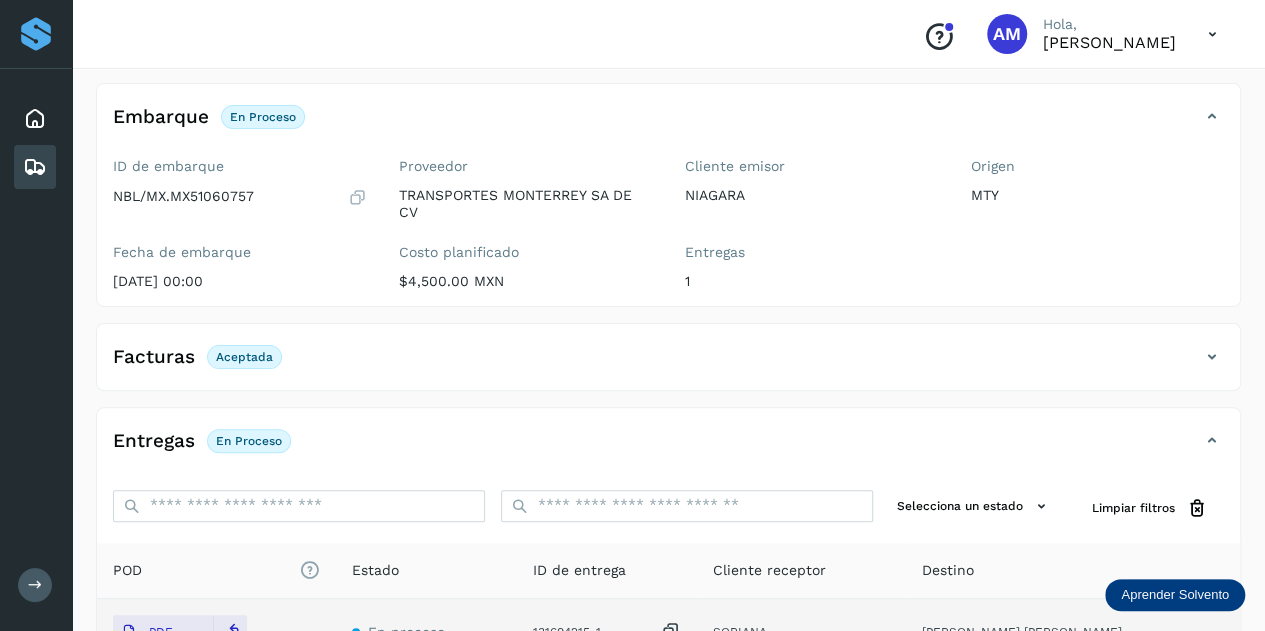 scroll, scrollTop: 0, scrollLeft: 0, axis: both 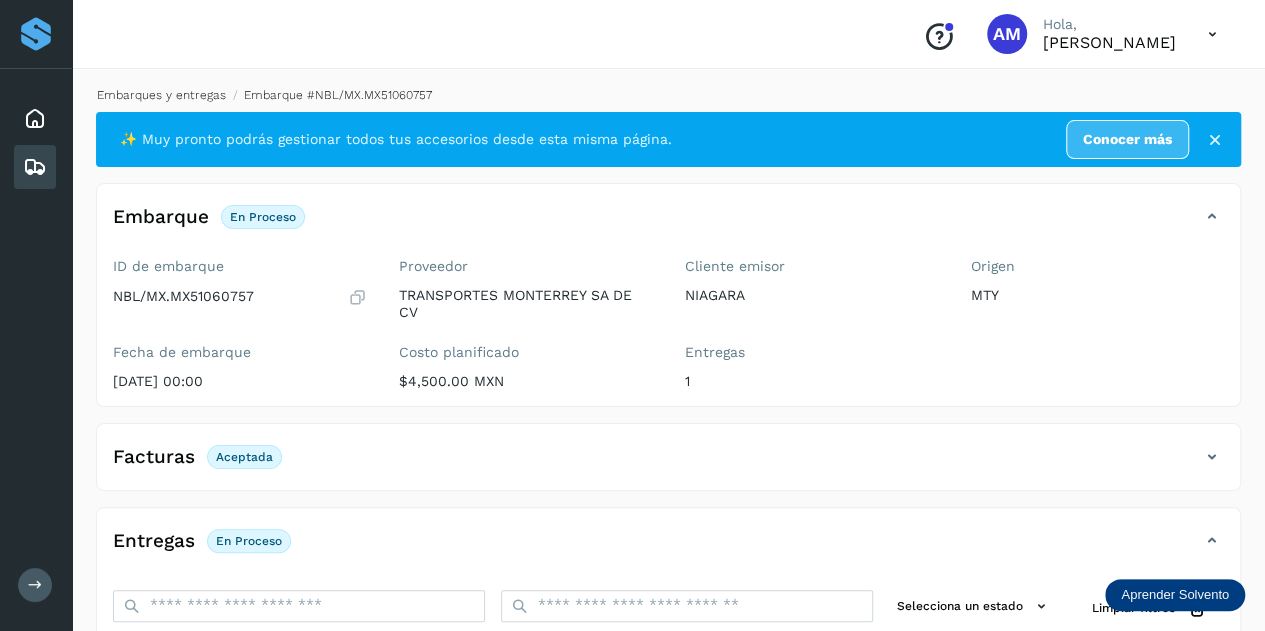 click on "Embarques y entregas" at bounding box center [161, 95] 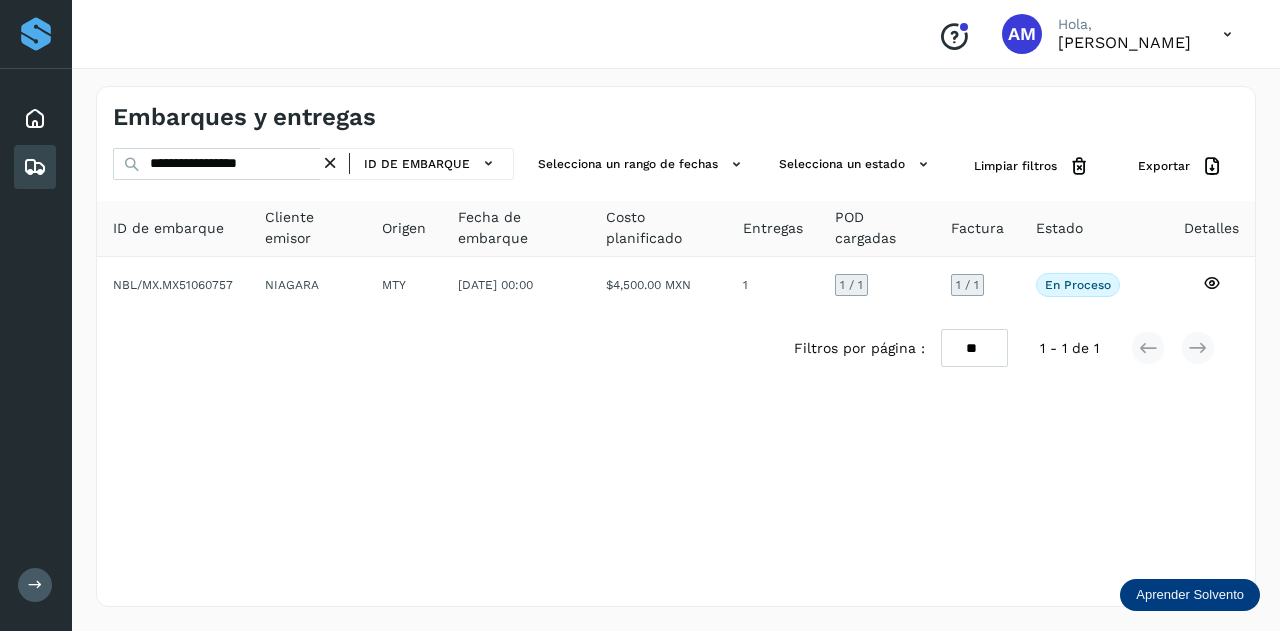 click at bounding box center [330, 163] 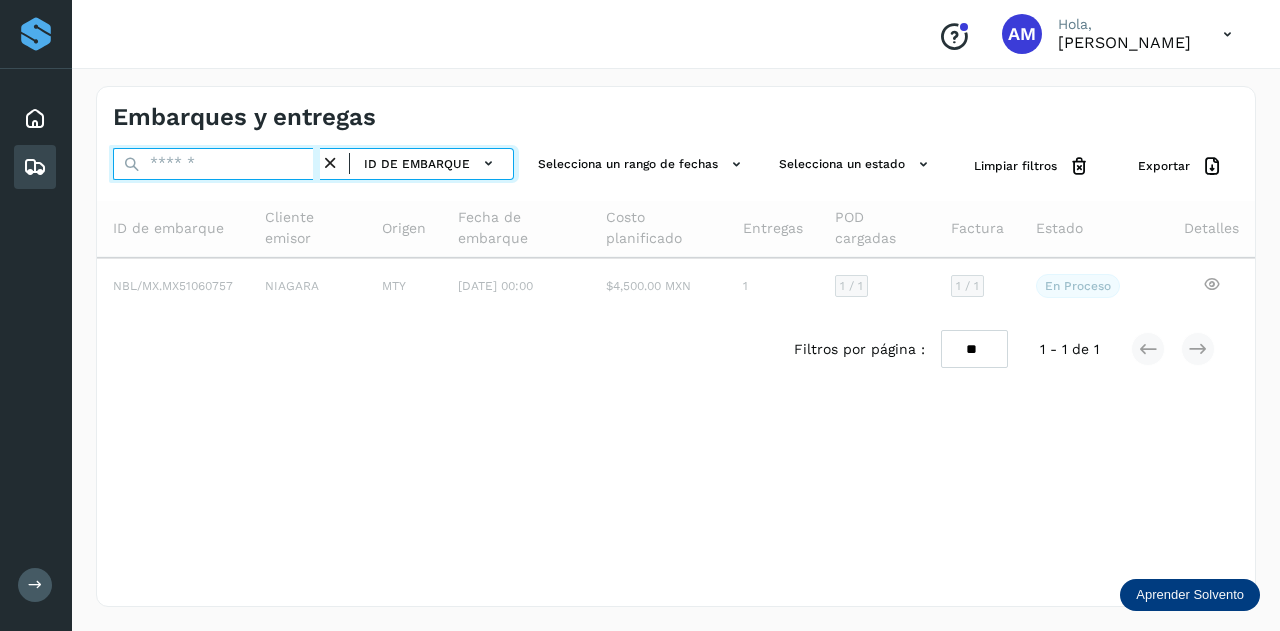 click at bounding box center [216, 164] 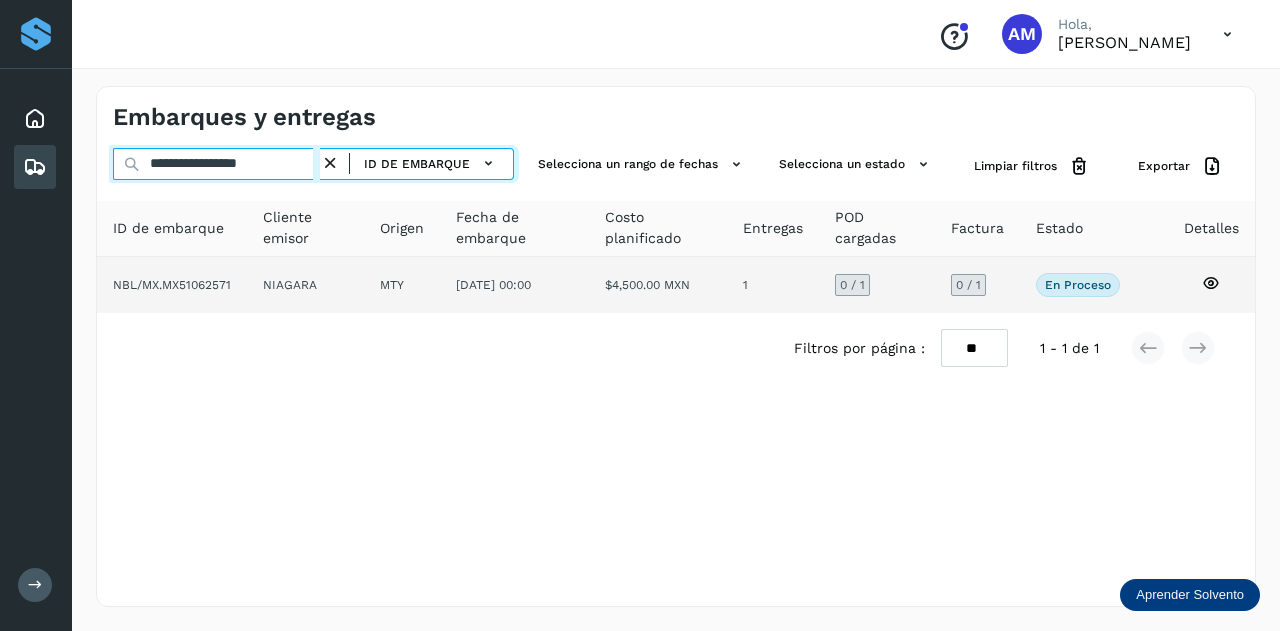 type on "**********" 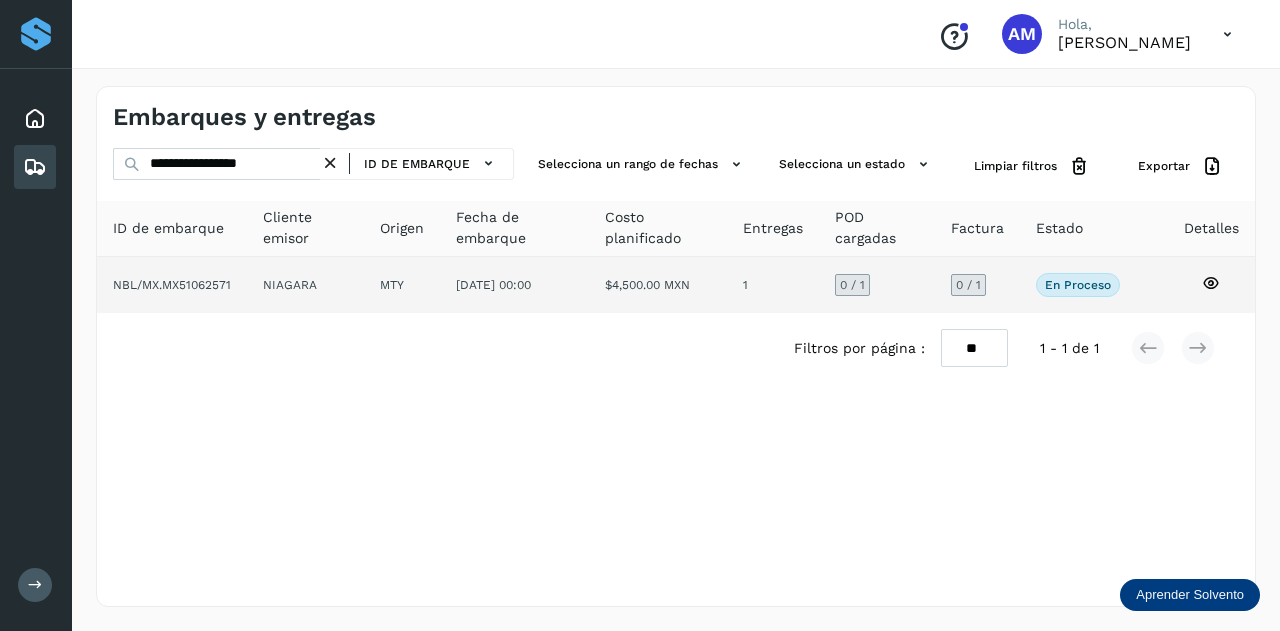 click on "NIAGARA" 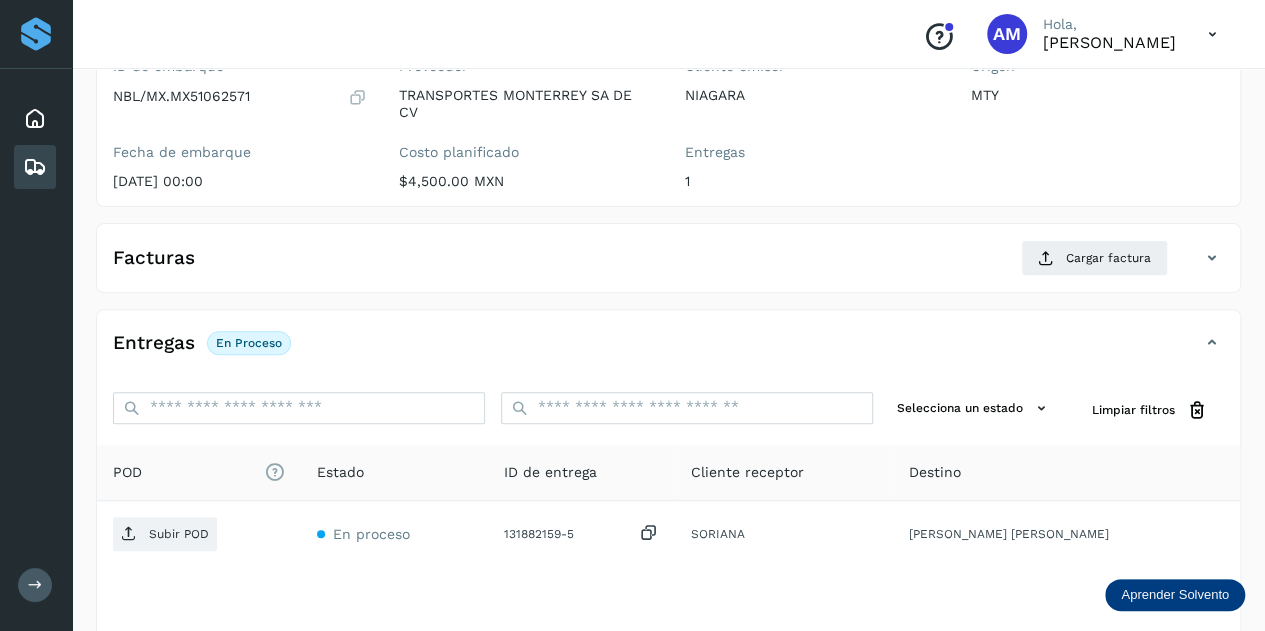 scroll, scrollTop: 300, scrollLeft: 0, axis: vertical 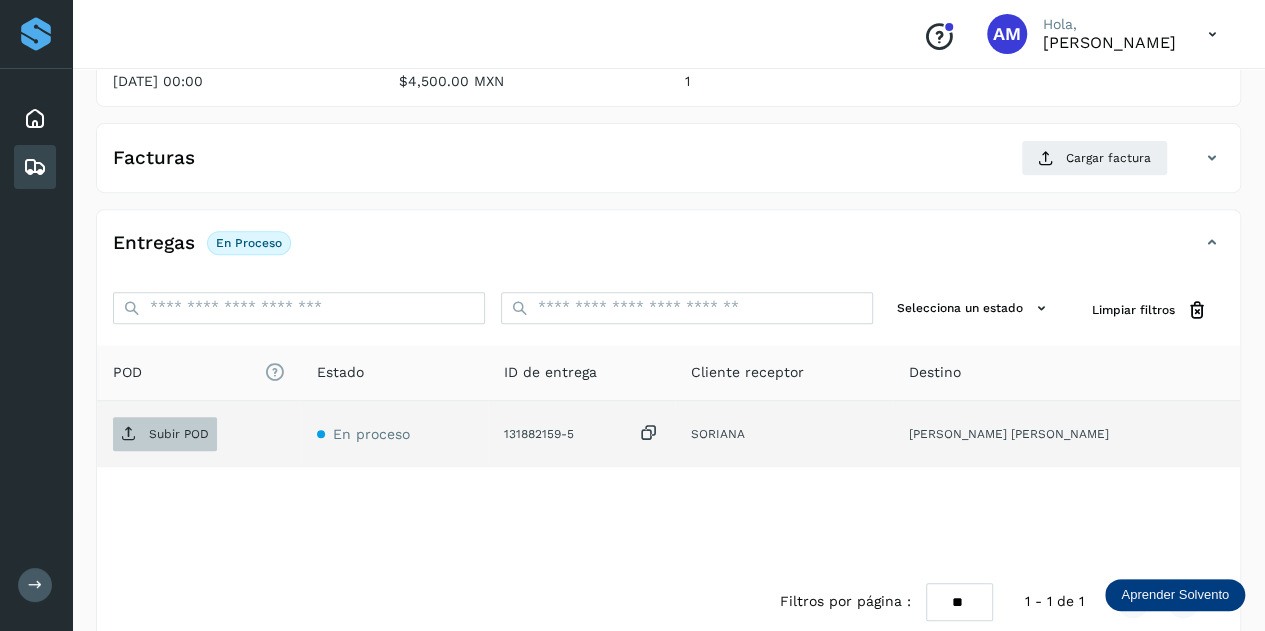 click on "Subir POD" at bounding box center (179, 434) 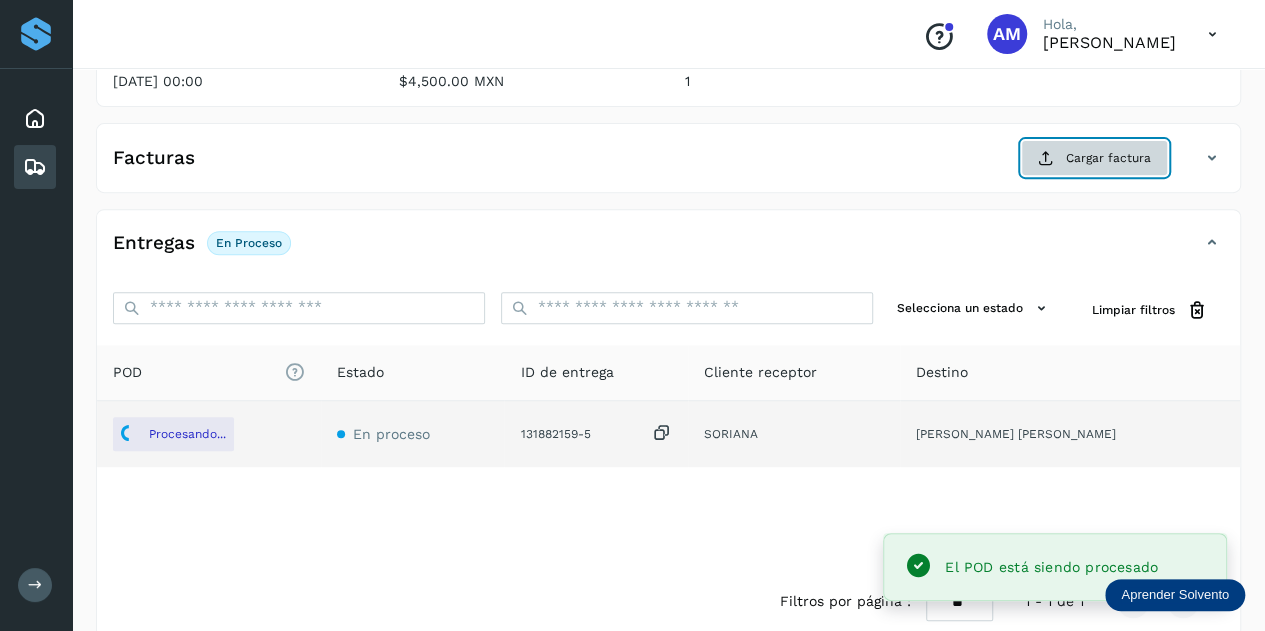 click on "Cargar factura" at bounding box center (1094, 158) 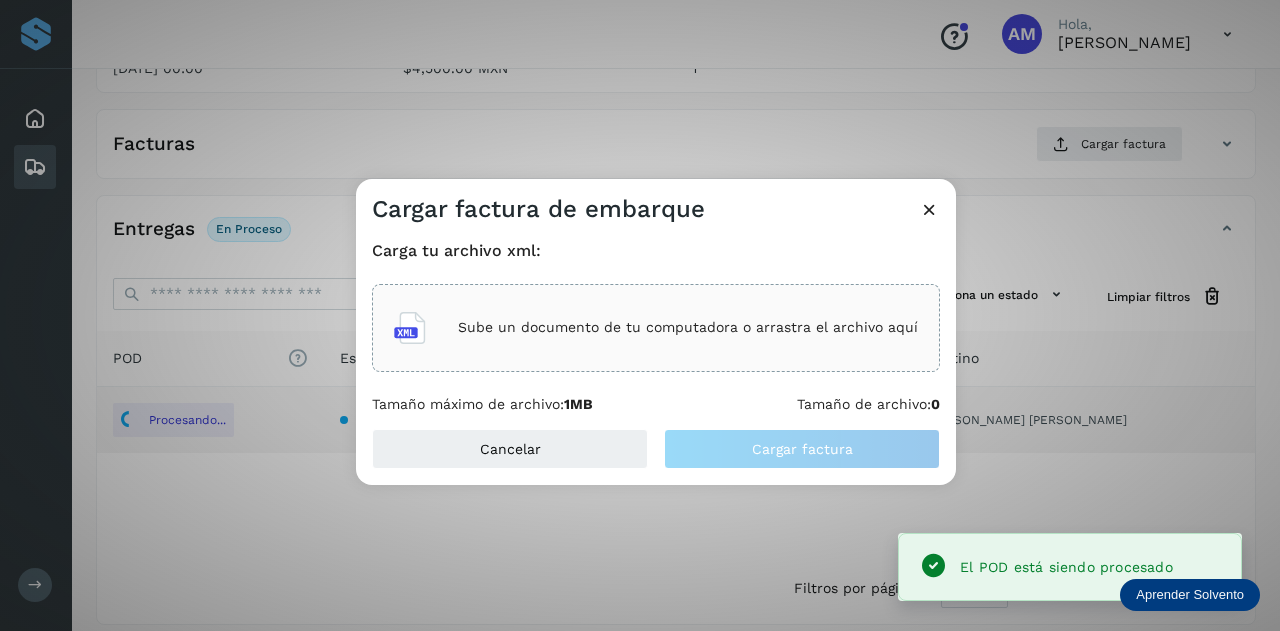 click on "Sube un documento de tu computadora o arrastra el archivo aquí" 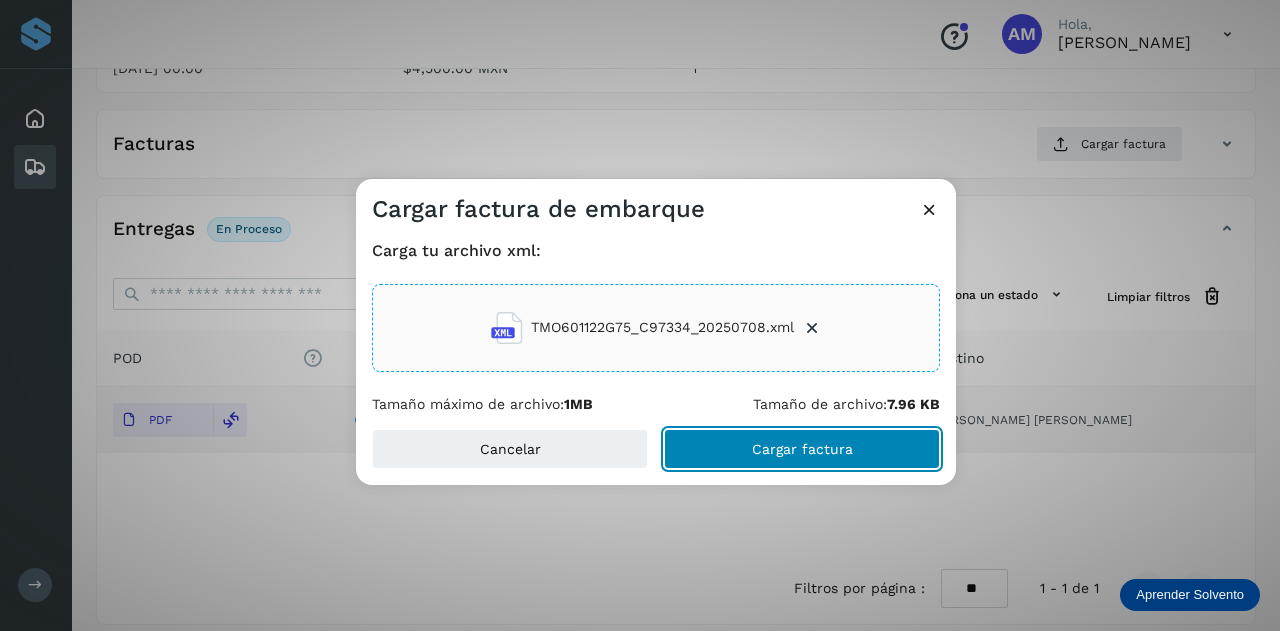 click on "Cargar factura" 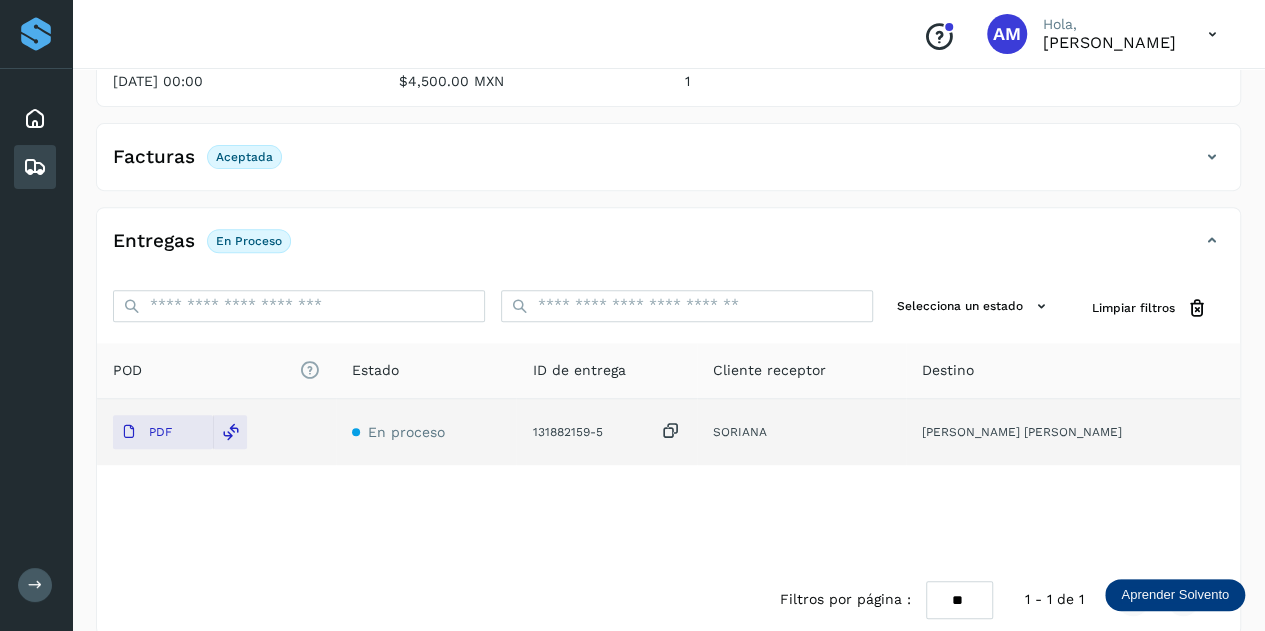 scroll, scrollTop: 0, scrollLeft: 0, axis: both 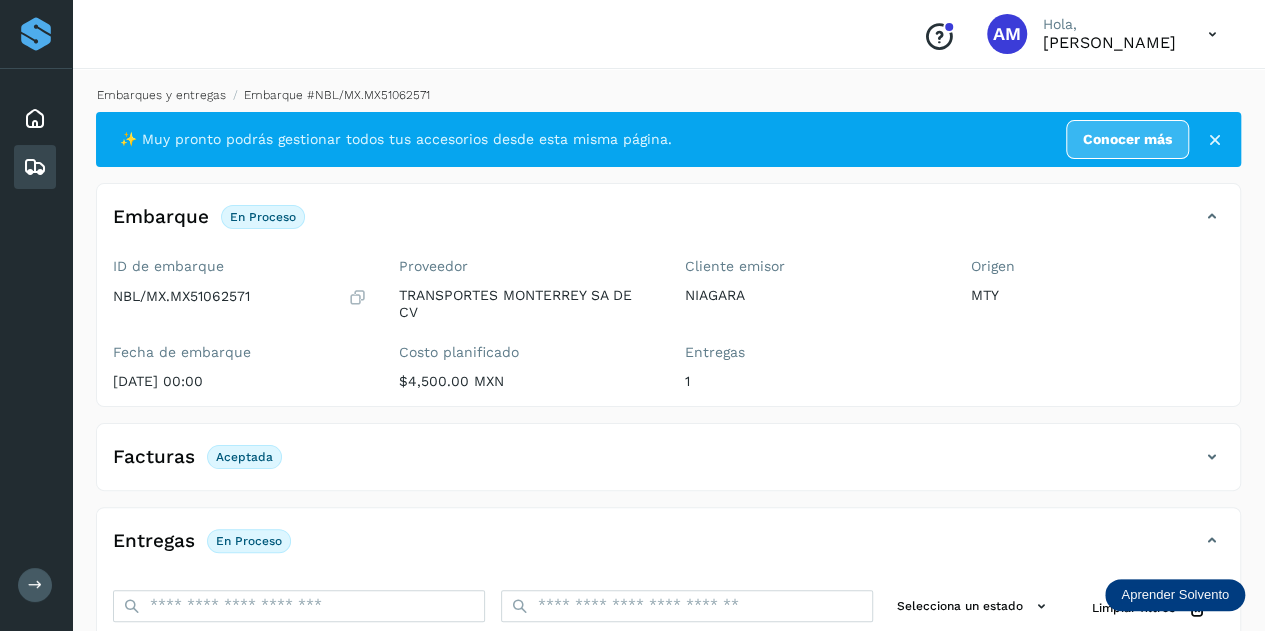 click on "Embarques y entregas" at bounding box center [161, 95] 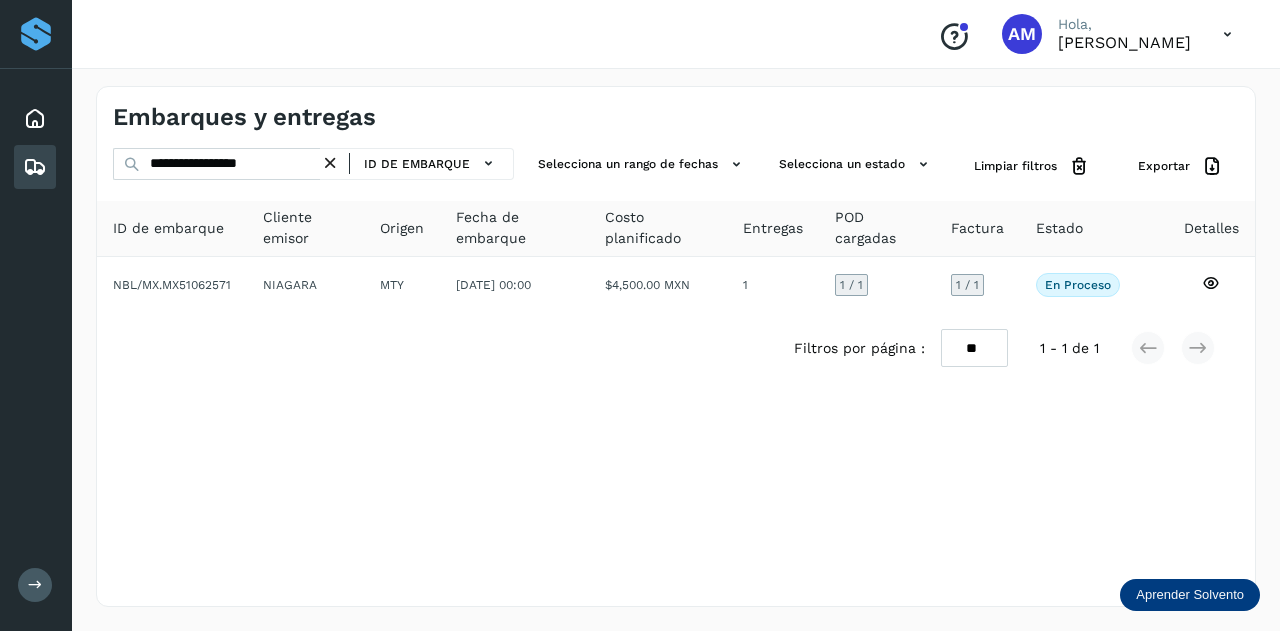 click at bounding box center (330, 163) 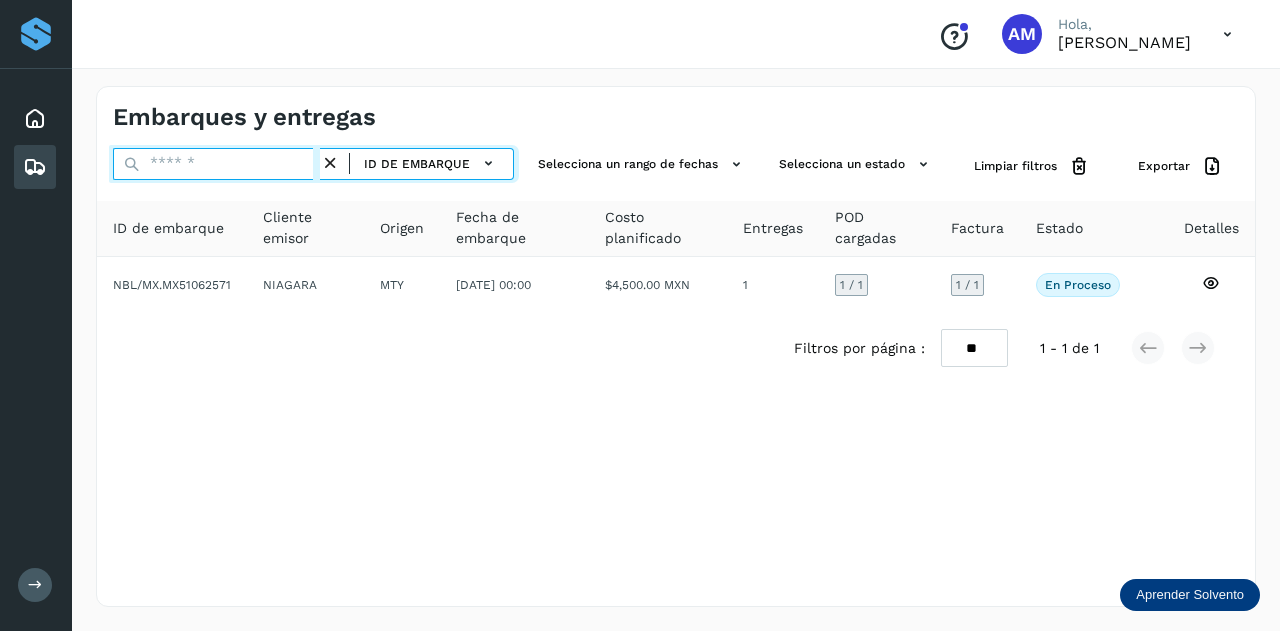 click at bounding box center [216, 164] 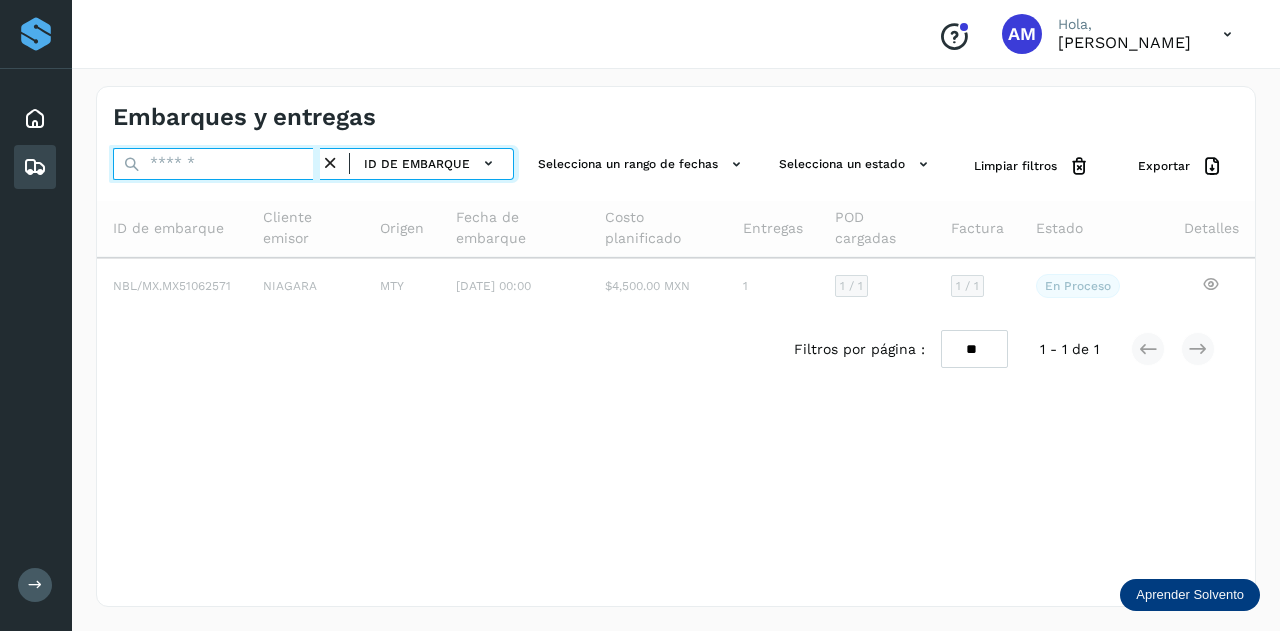paste on "**********" 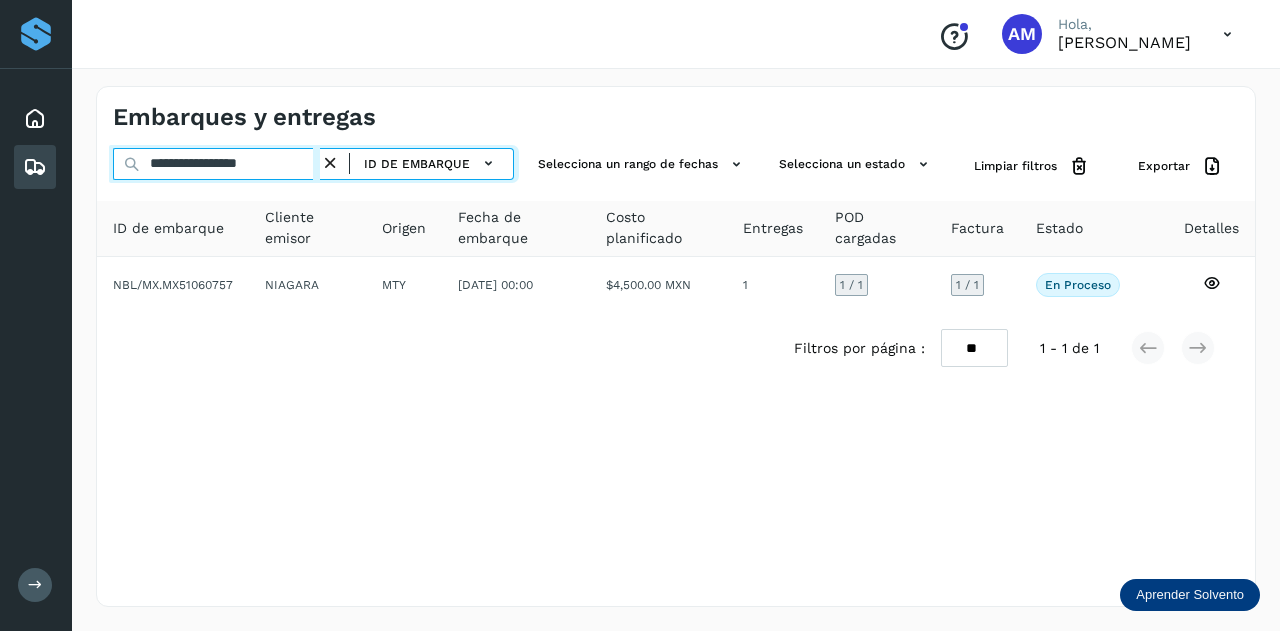 type on "**********" 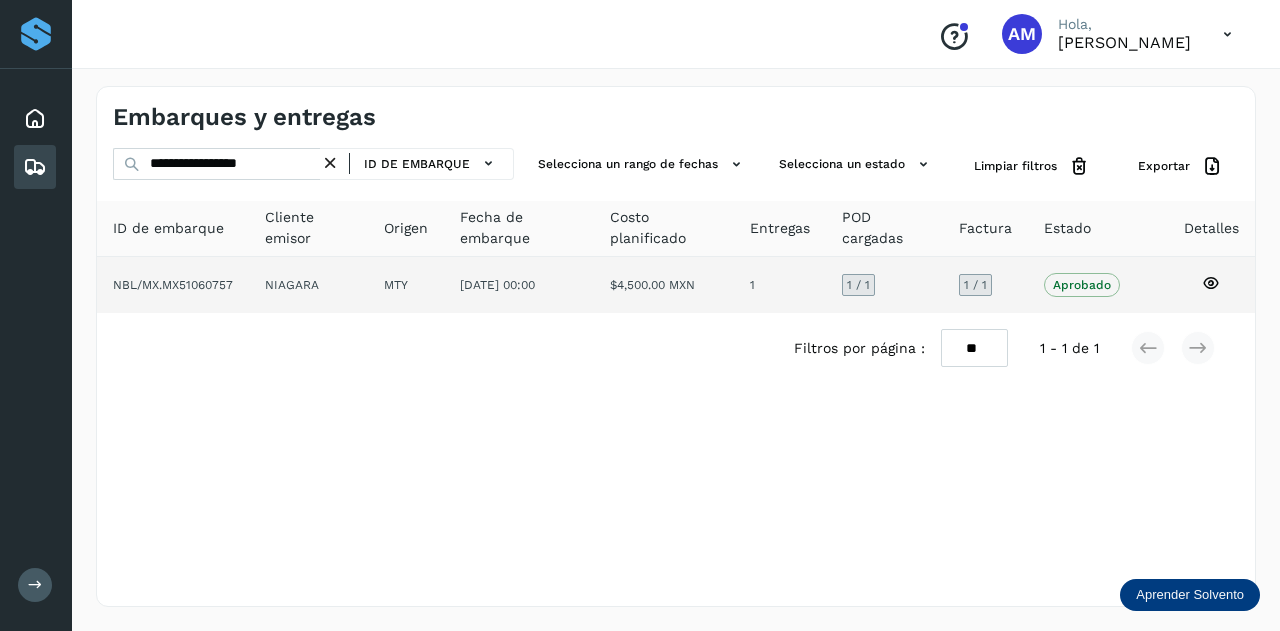click on "NIAGARA" 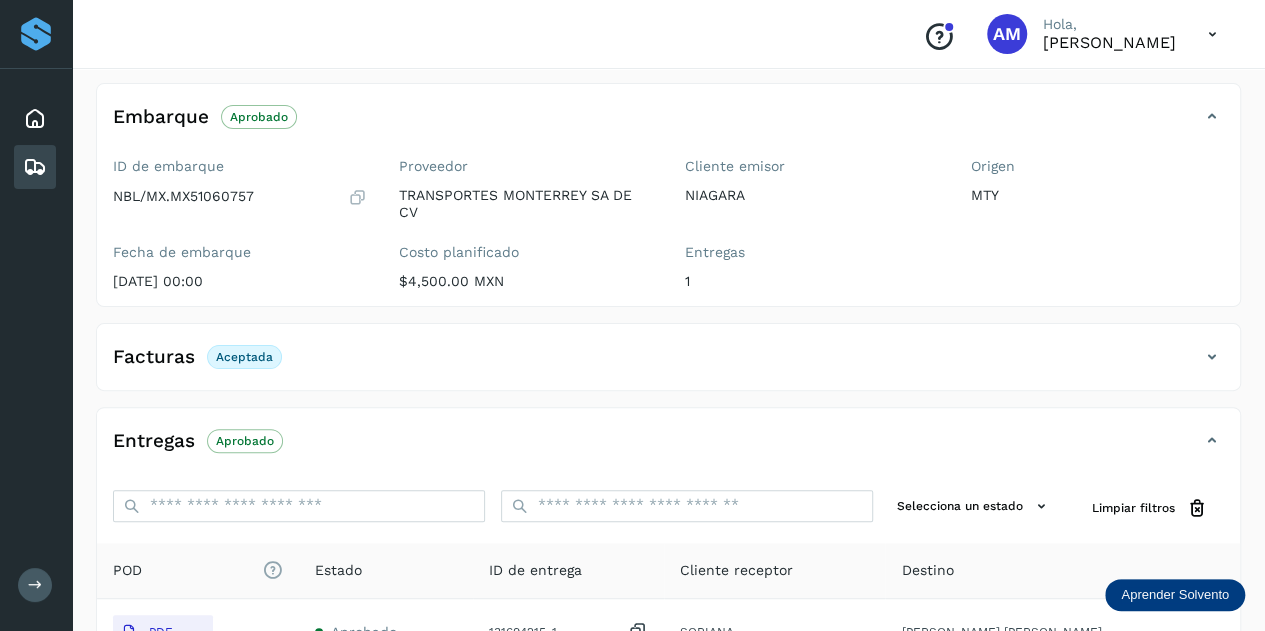 scroll, scrollTop: 0, scrollLeft: 0, axis: both 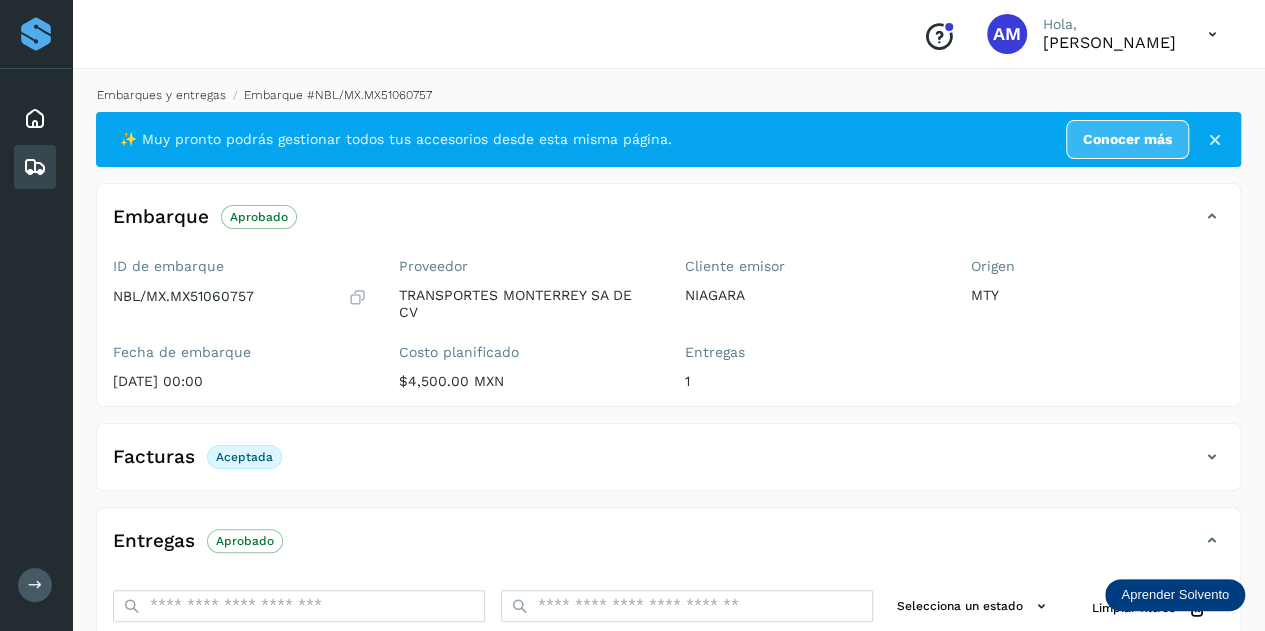 click on "Embarques y entregas" at bounding box center (161, 95) 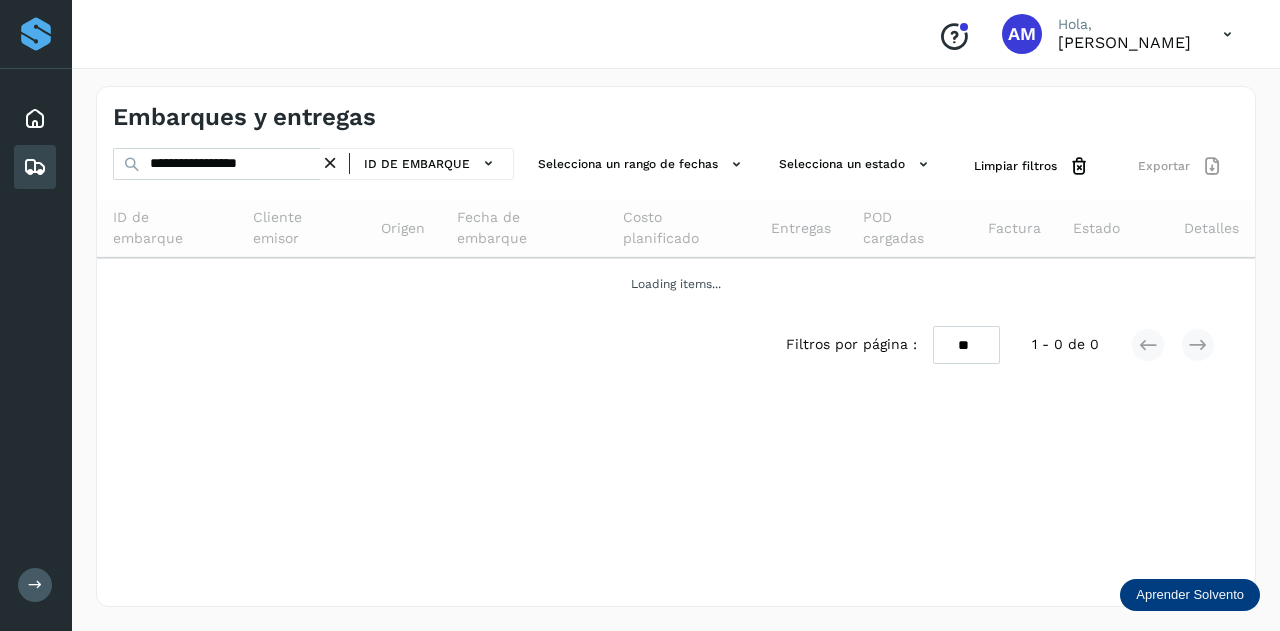 click at bounding box center [330, 163] 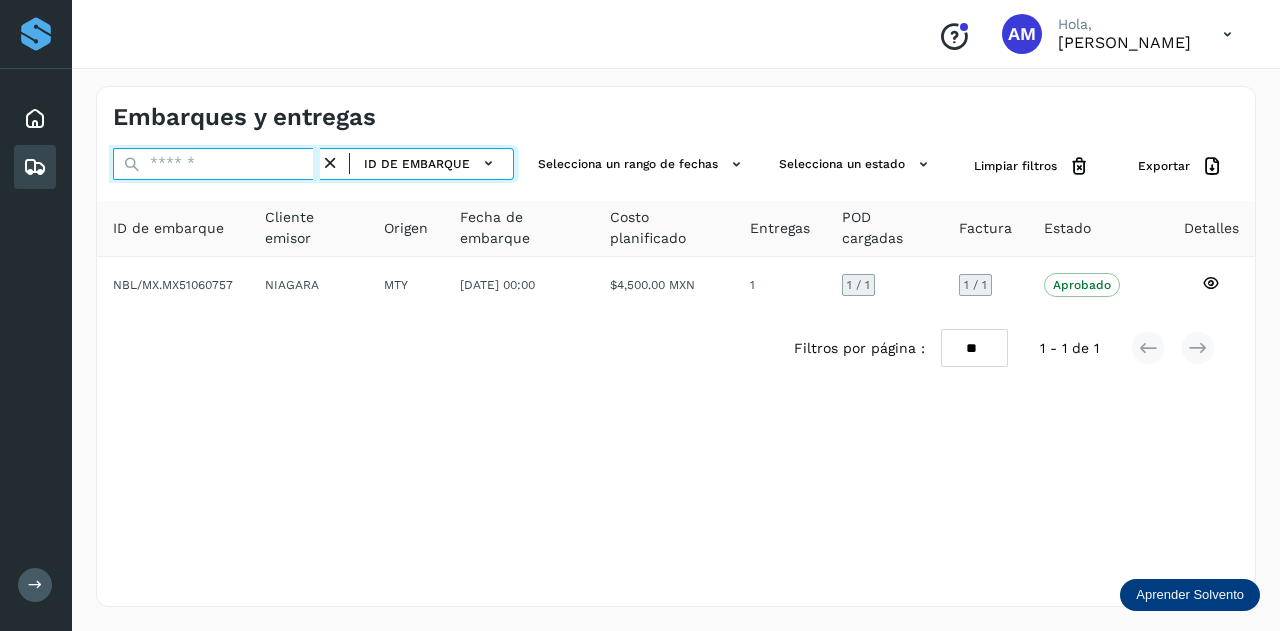click at bounding box center (216, 164) 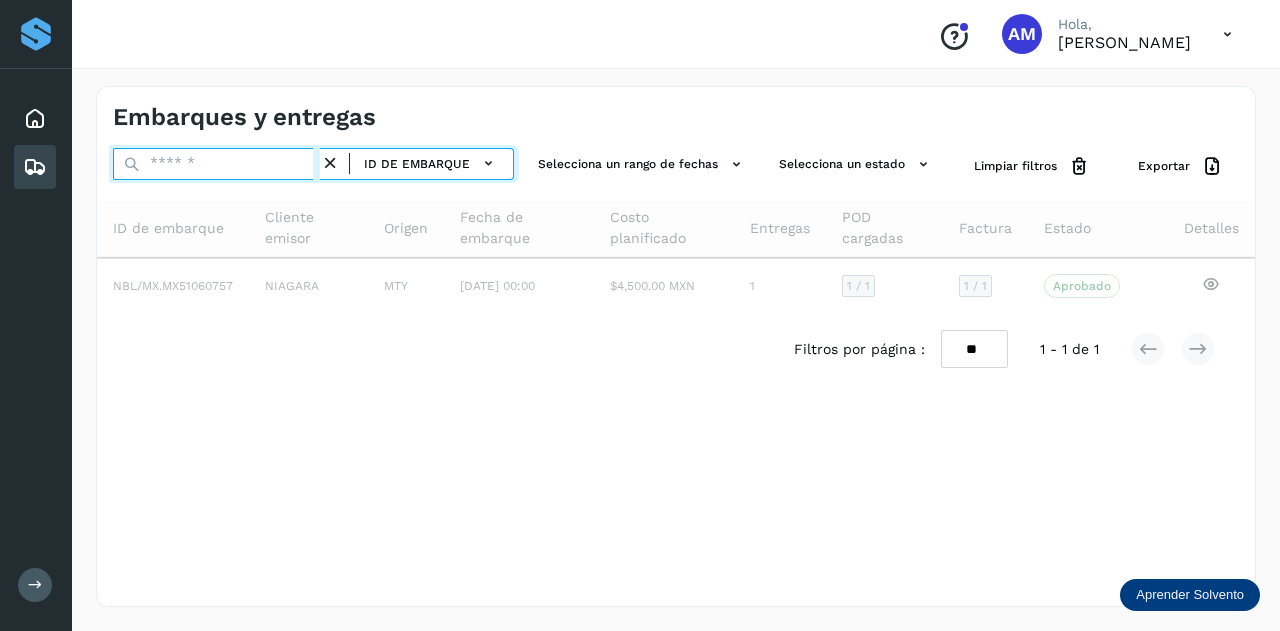paste on "**********" 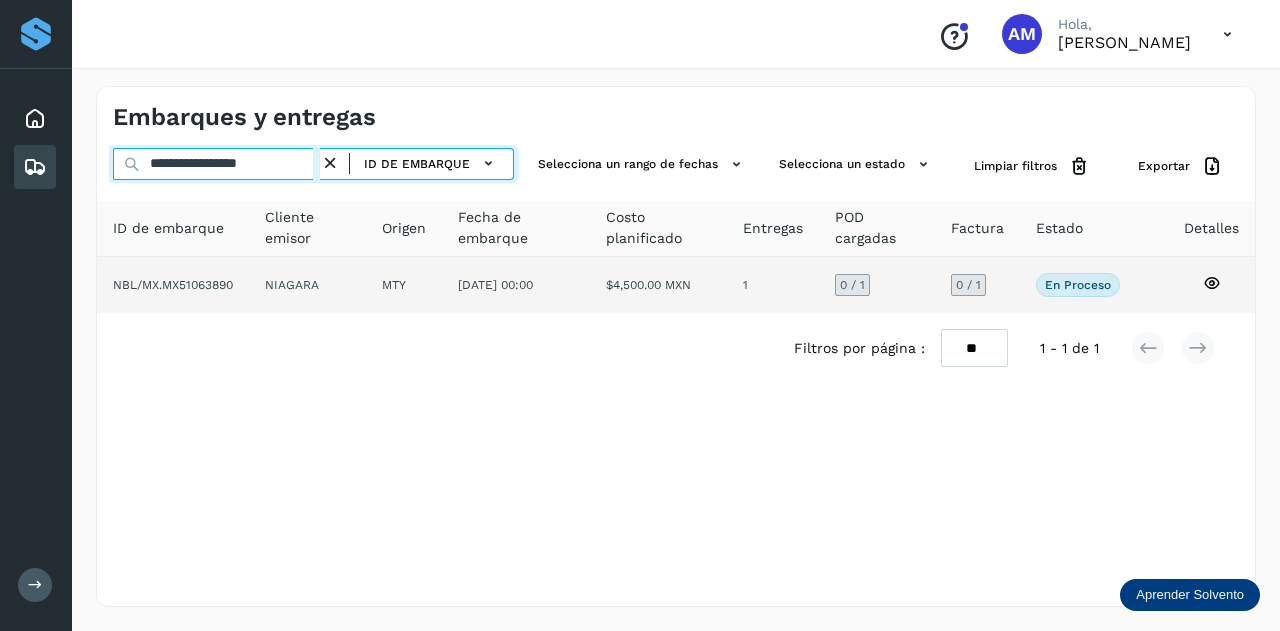 type on "**********" 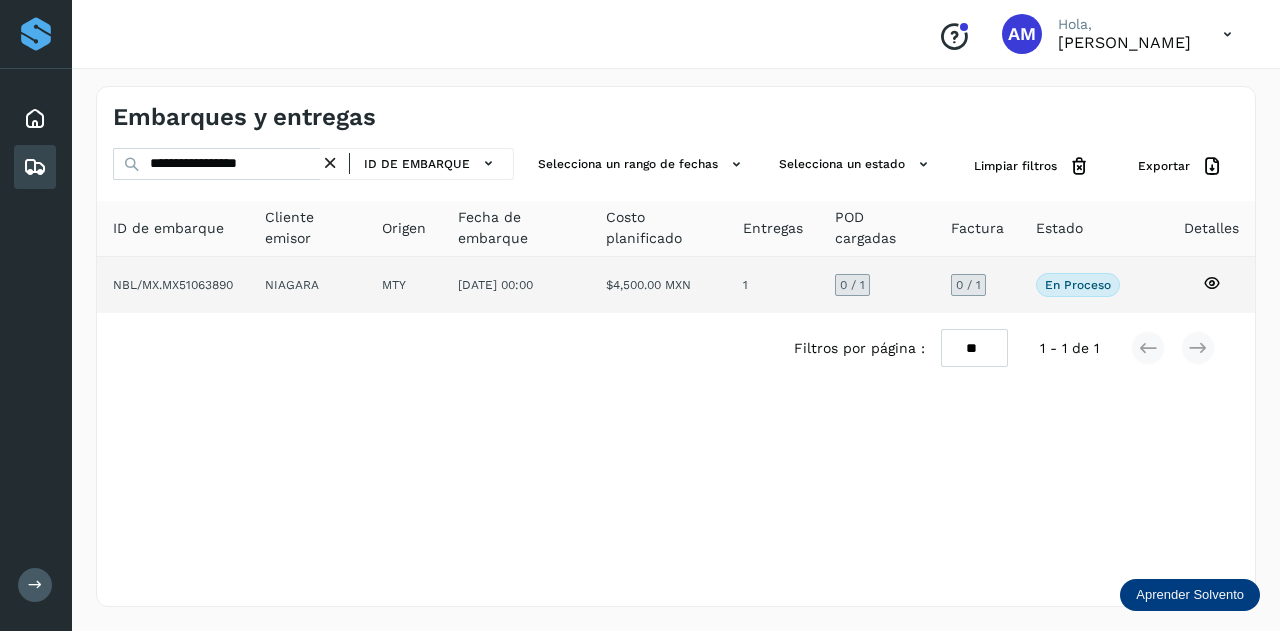 click on "NIAGARA" 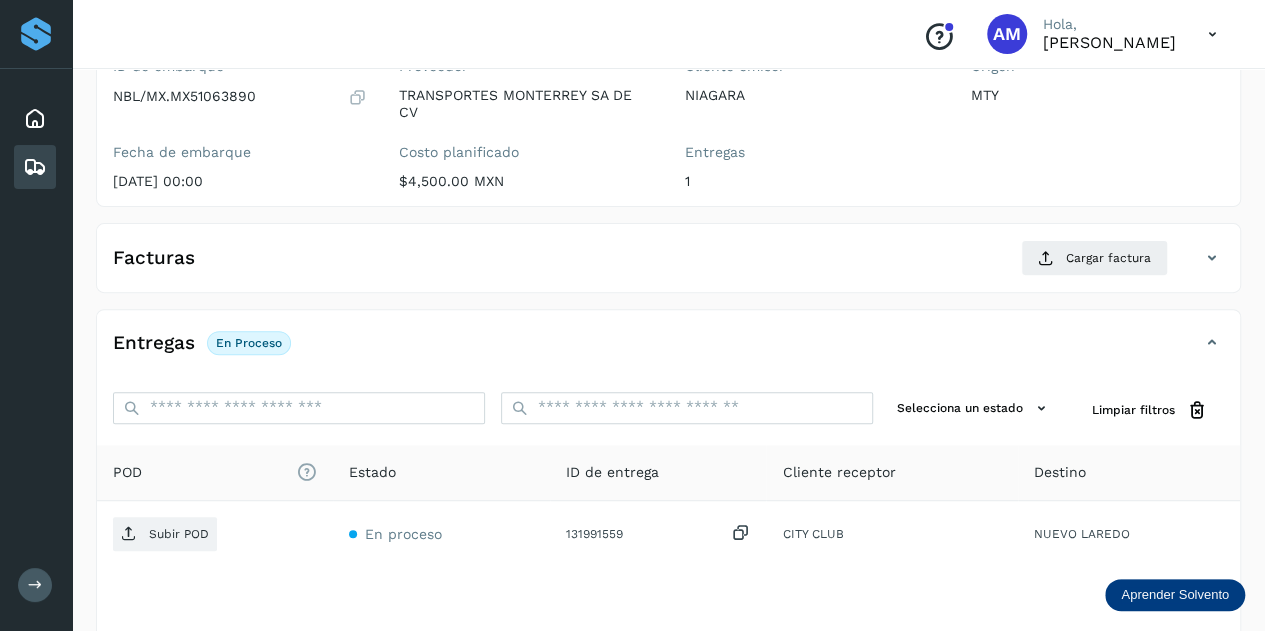 scroll, scrollTop: 300, scrollLeft: 0, axis: vertical 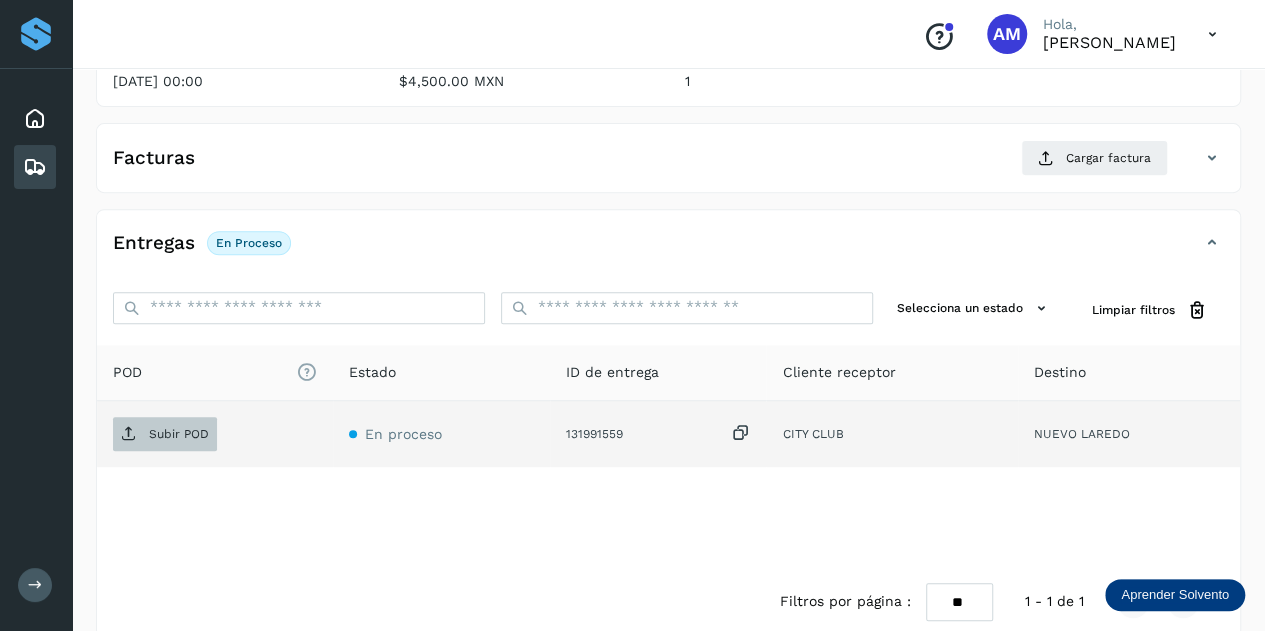 click on "Subir POD" at bounding box center (179, 434) 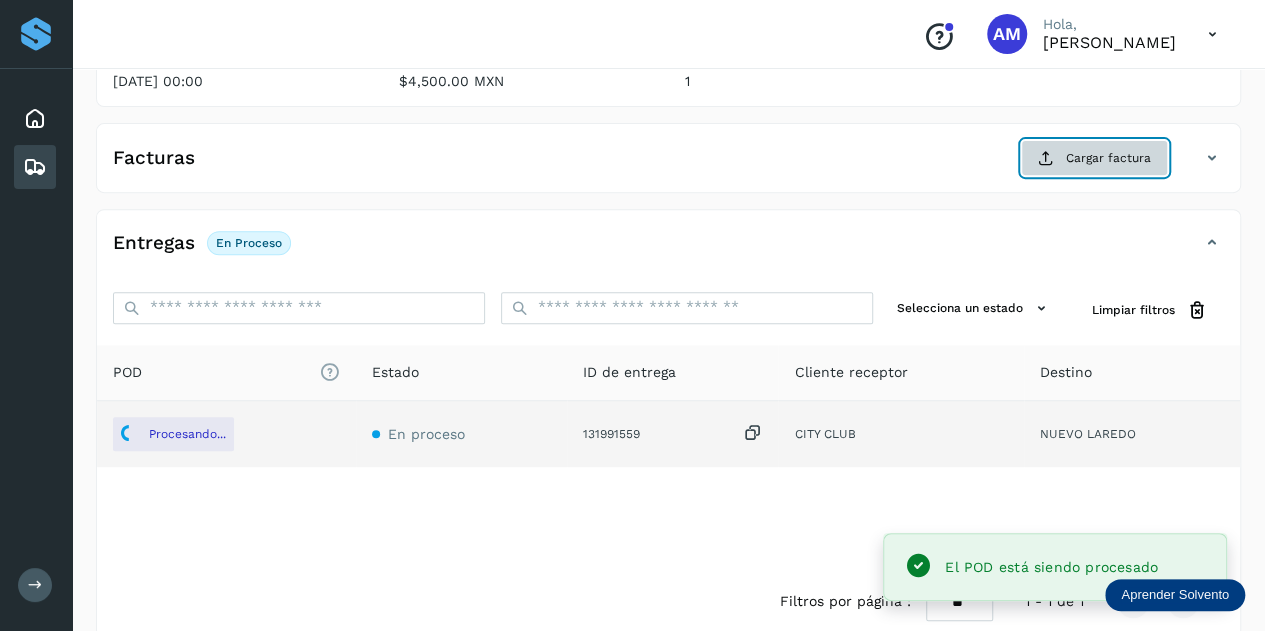 click on "Cargar factura" at bounding box center (1094, 158) 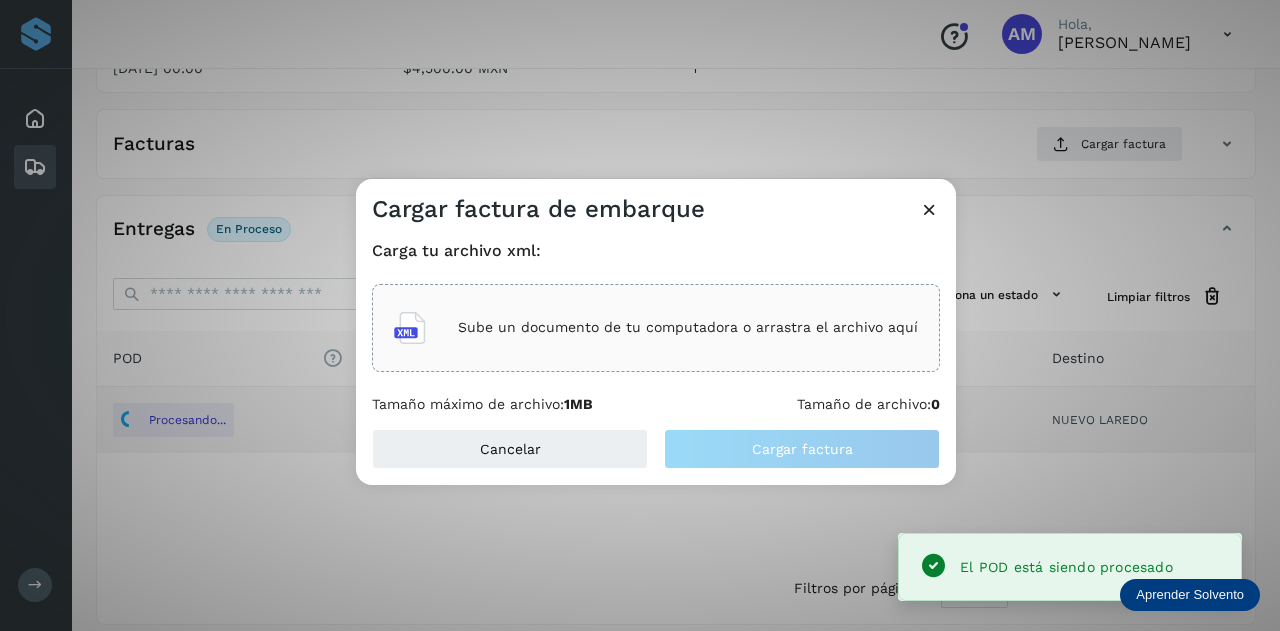 click on "Sube un documento de tu computadora o arrastra el archivo aquí" 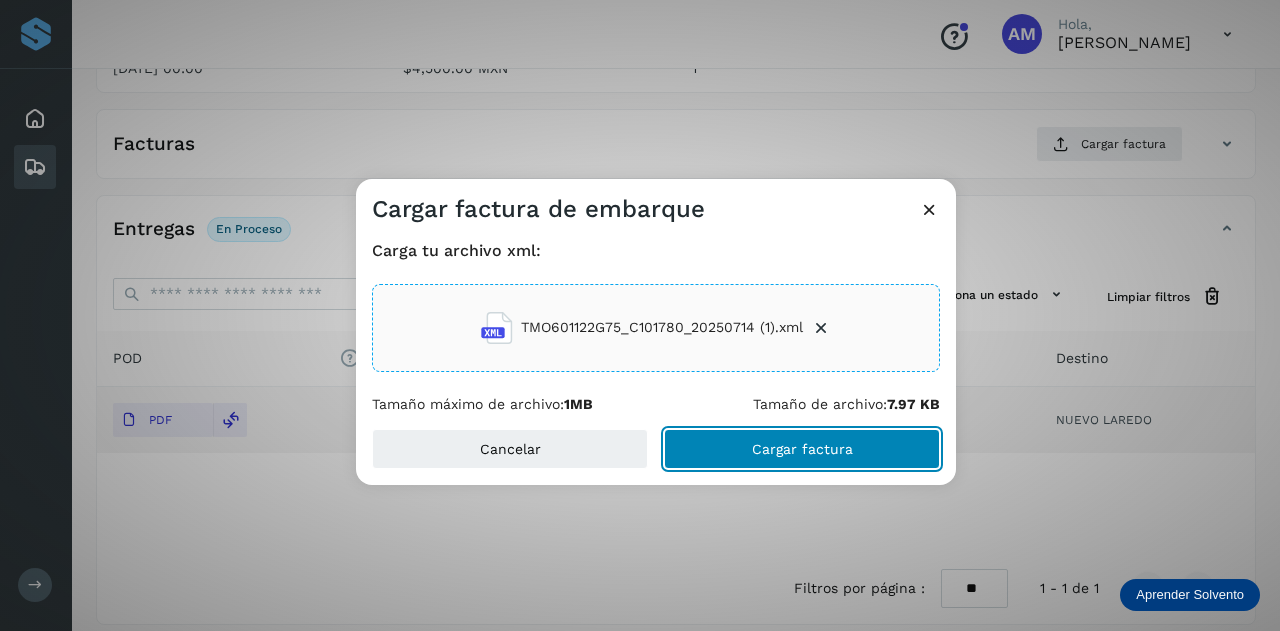 click on "Cargar factura" 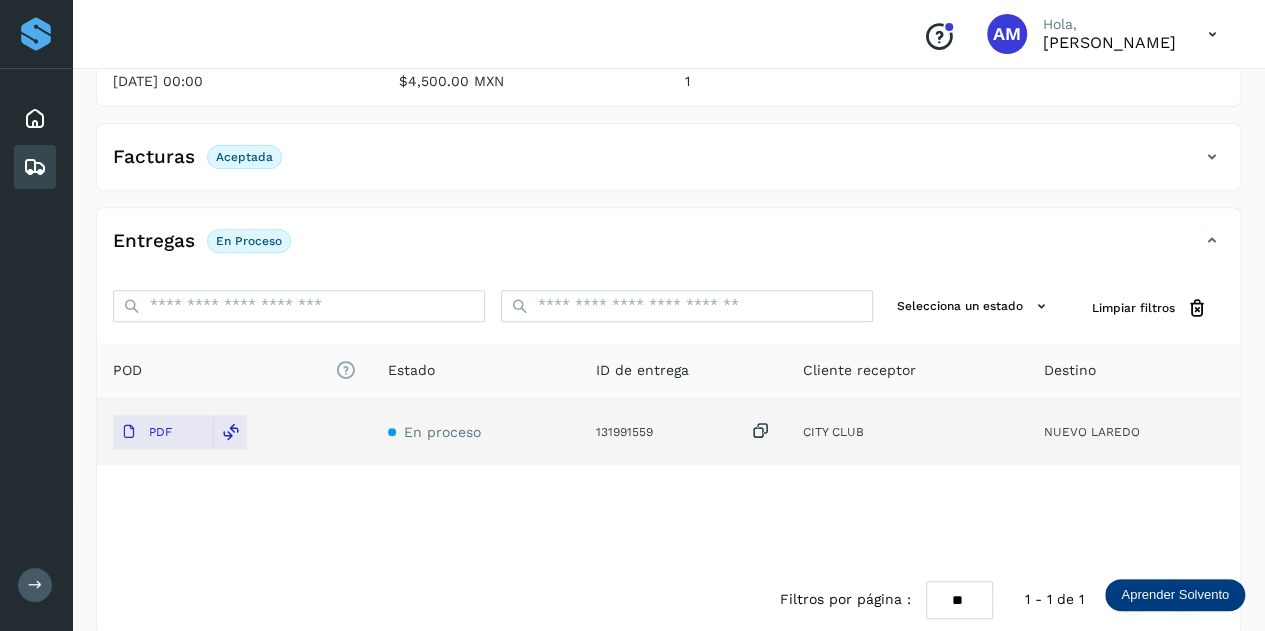 scroll, scrollTop: 0, scrollLeft: 0, axis: both 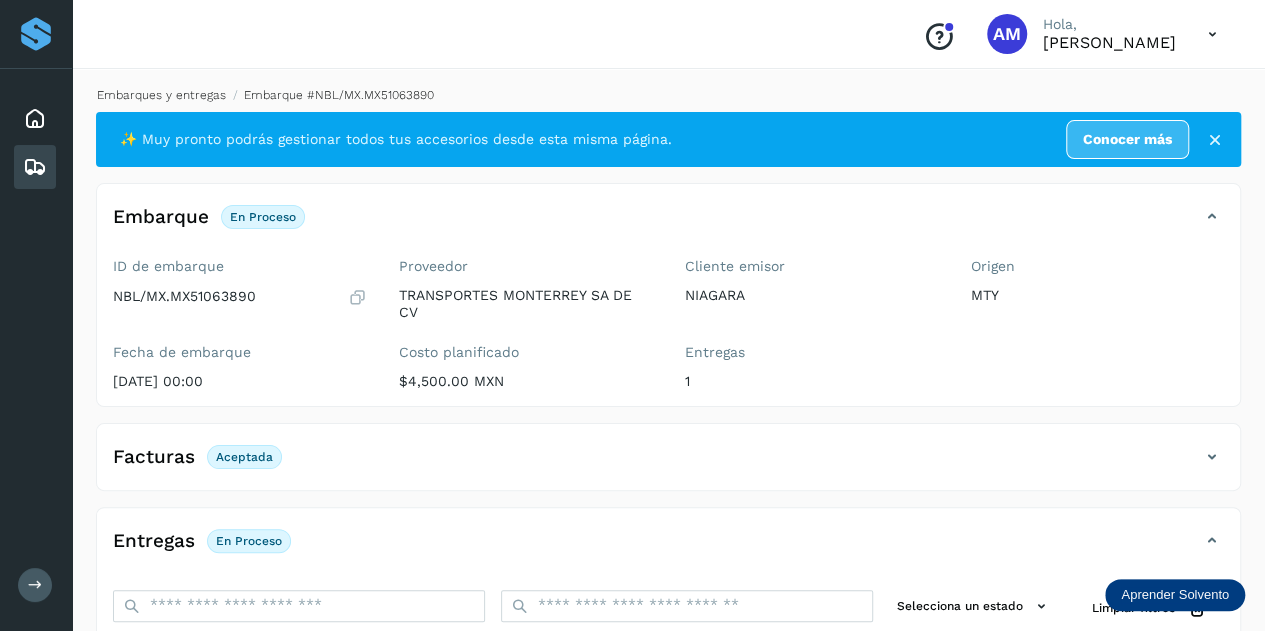 click on "Embarques y entregas" at bounding box center [161, 95] 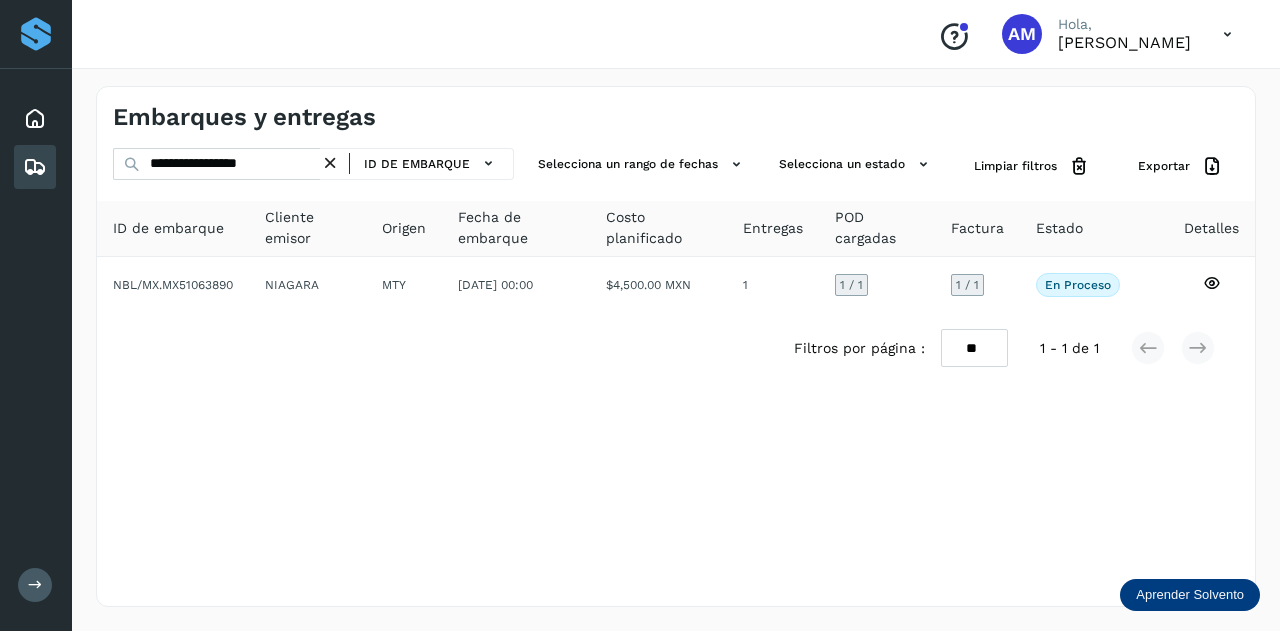 click at bounding box center (330, 163) 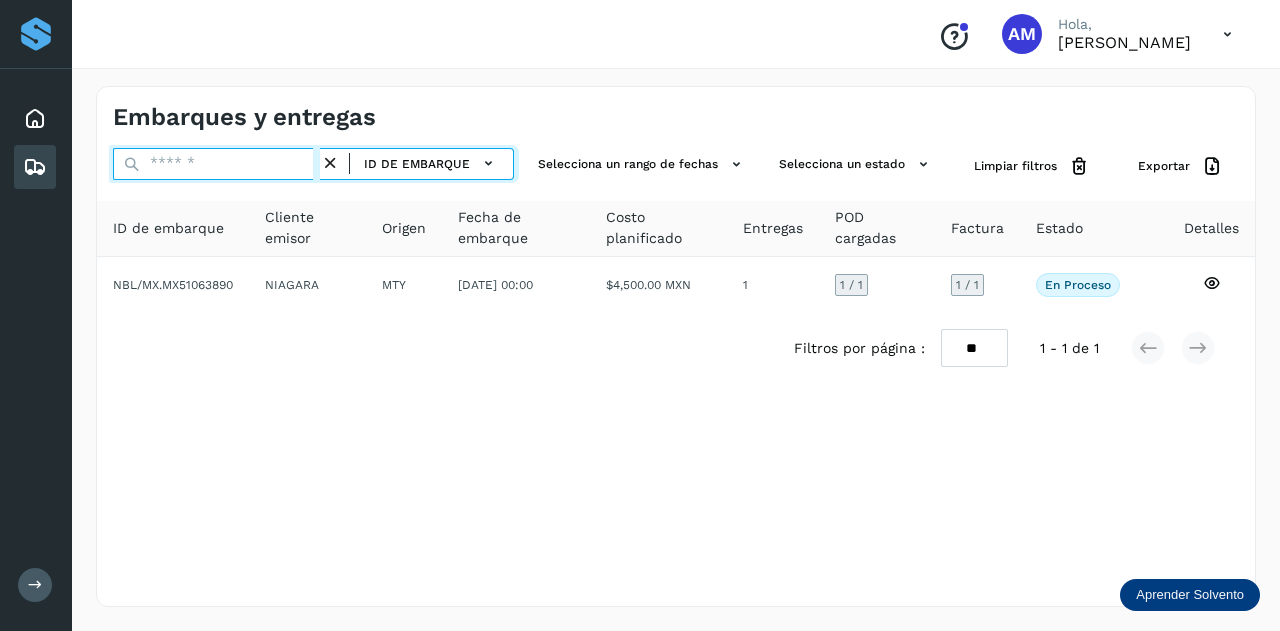 click at bounding box center [216, 164] 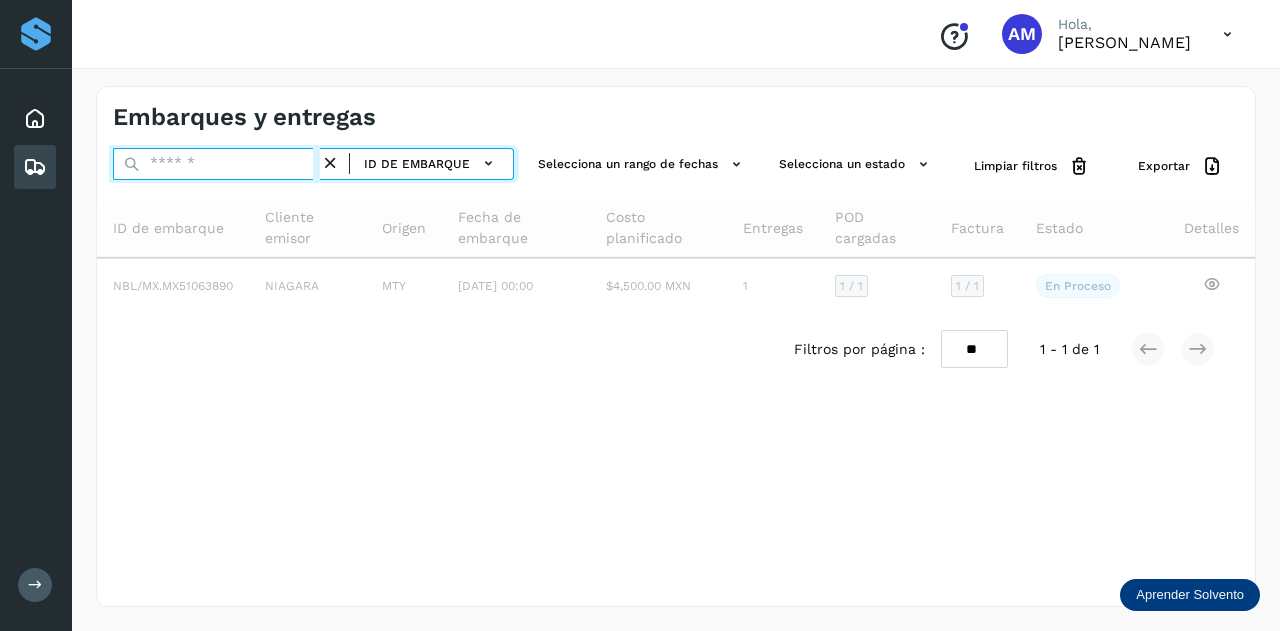 paste on "**********" 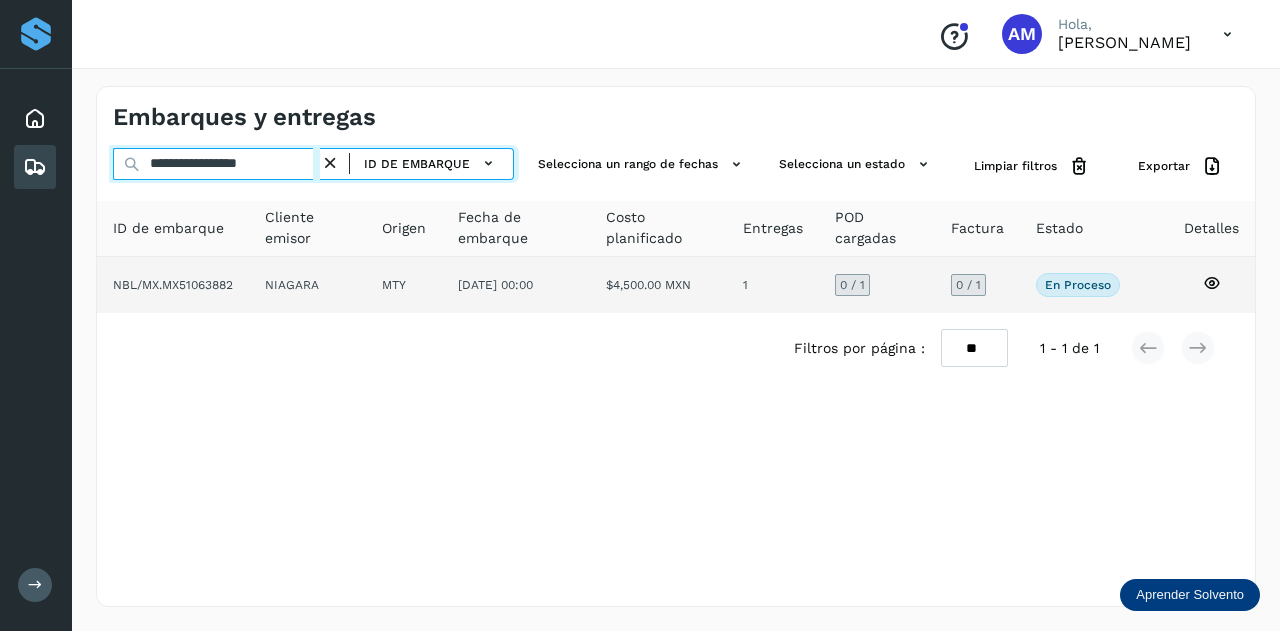 type on "**********" 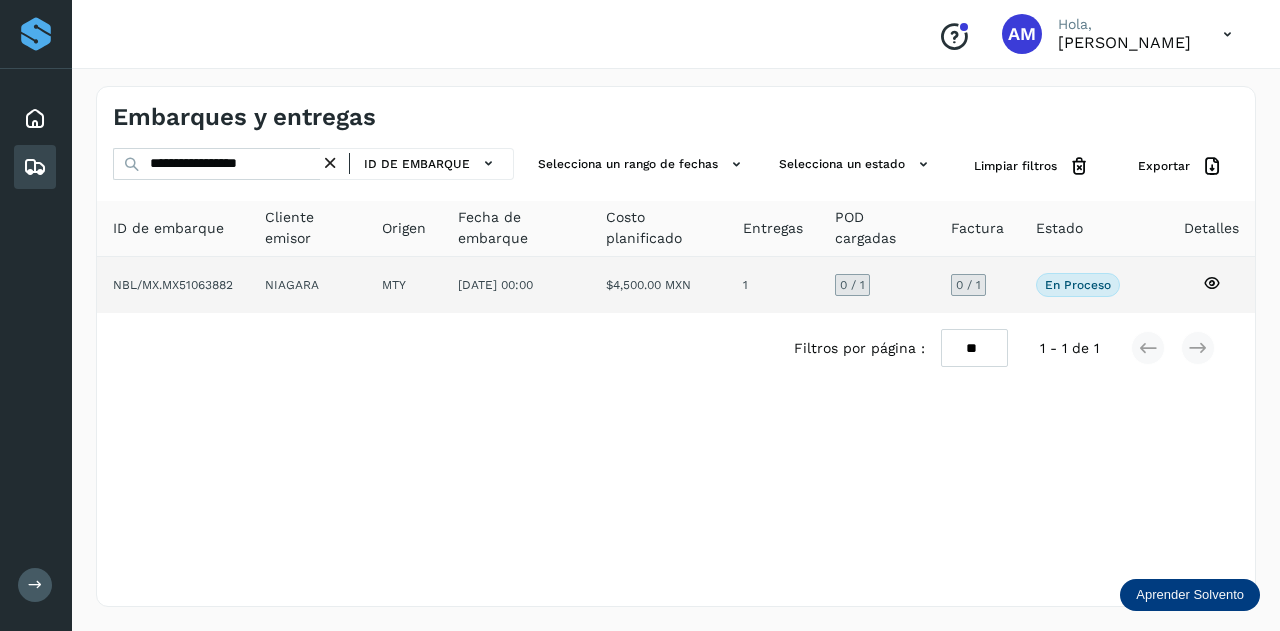 click on "NIAGARA" 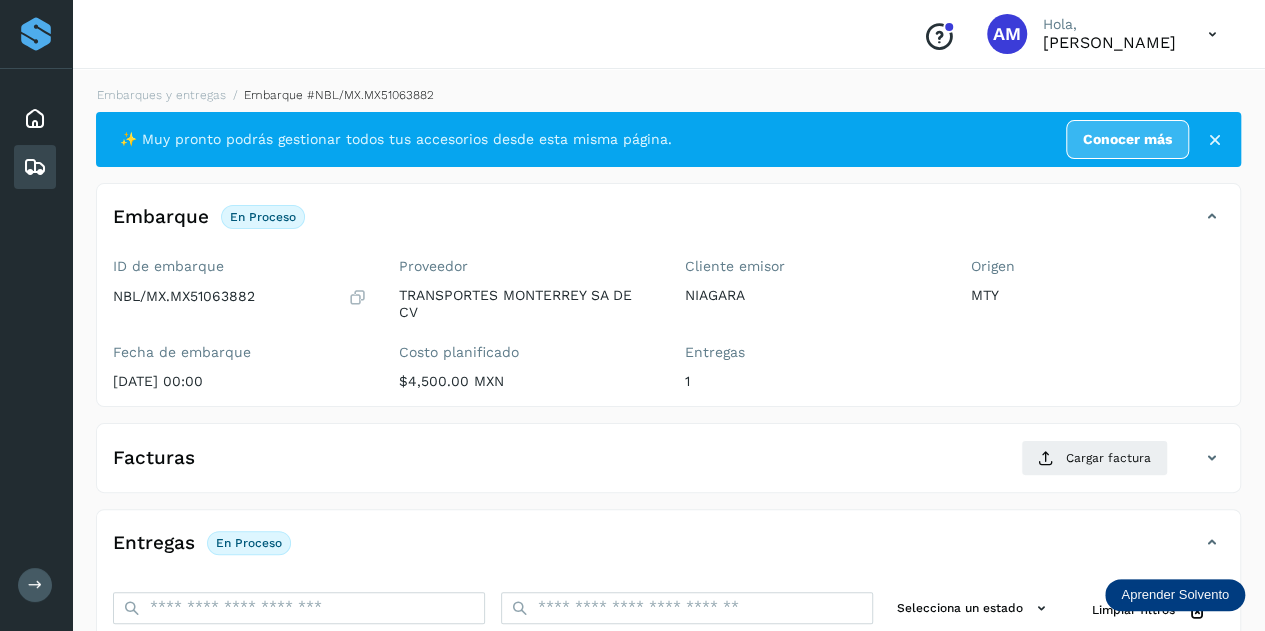 scroll, scrollTop: 300, scrollLeft: 0, axis: vertical 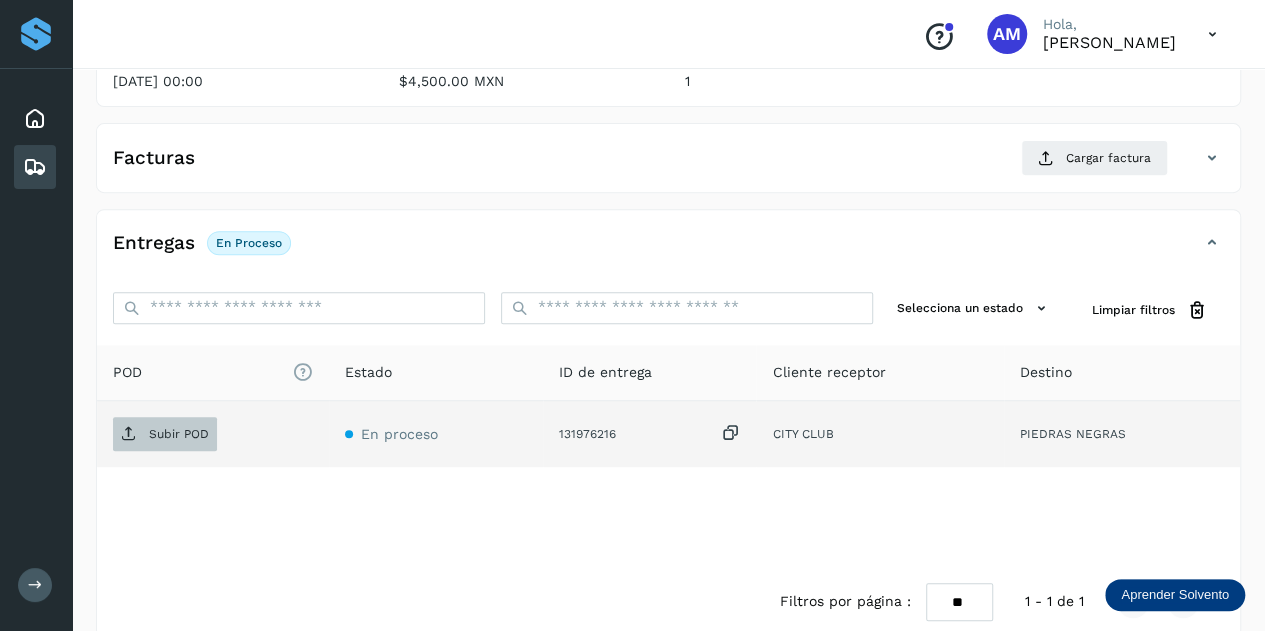 click on "Subir POD" at bounding box center (179, 434) 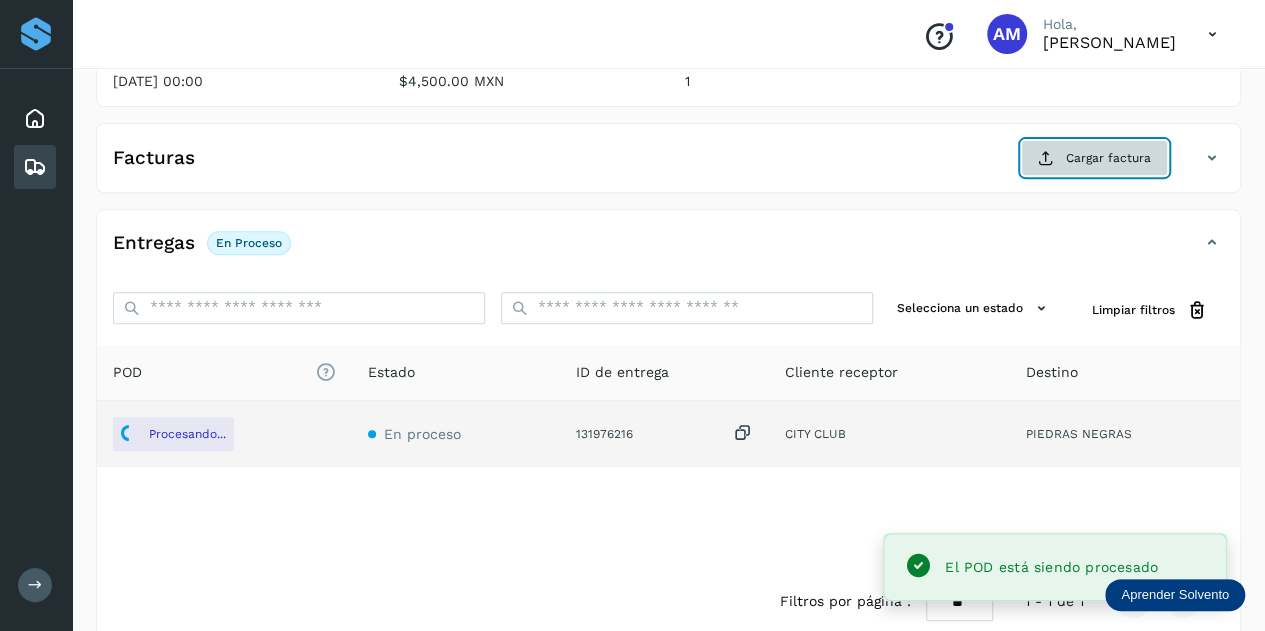 click on "Cargar factura" 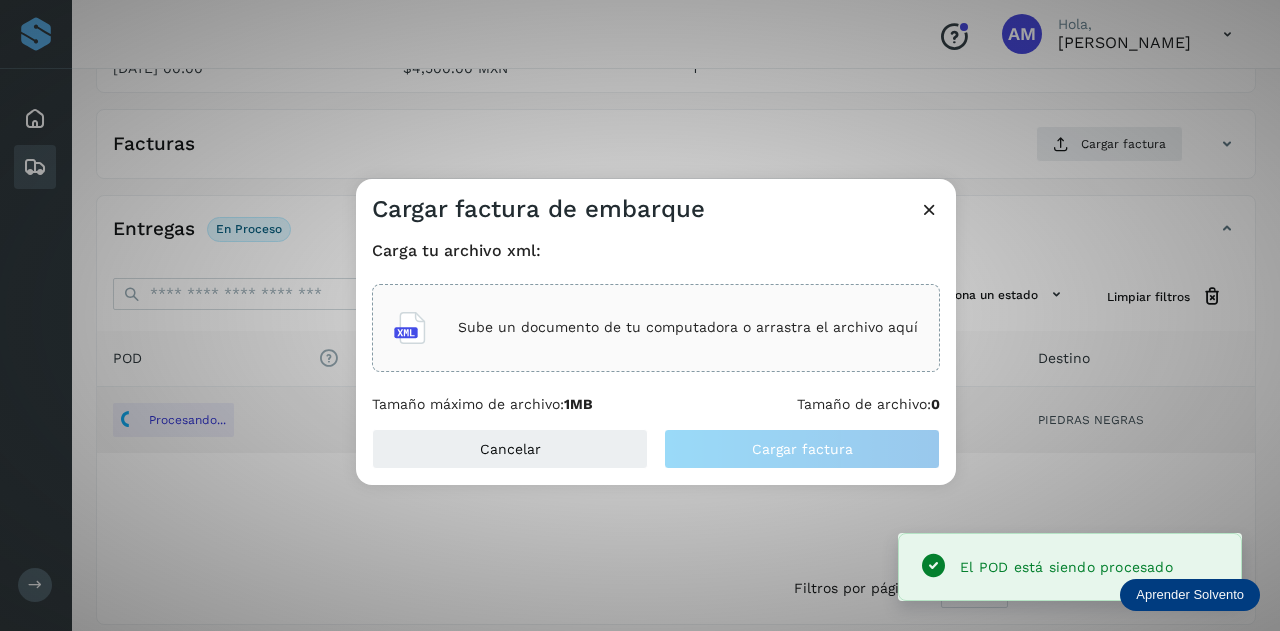 click on "Sube un documento de tu computadora o arrastra el archivo aquí" at bounding box center (656, 328) 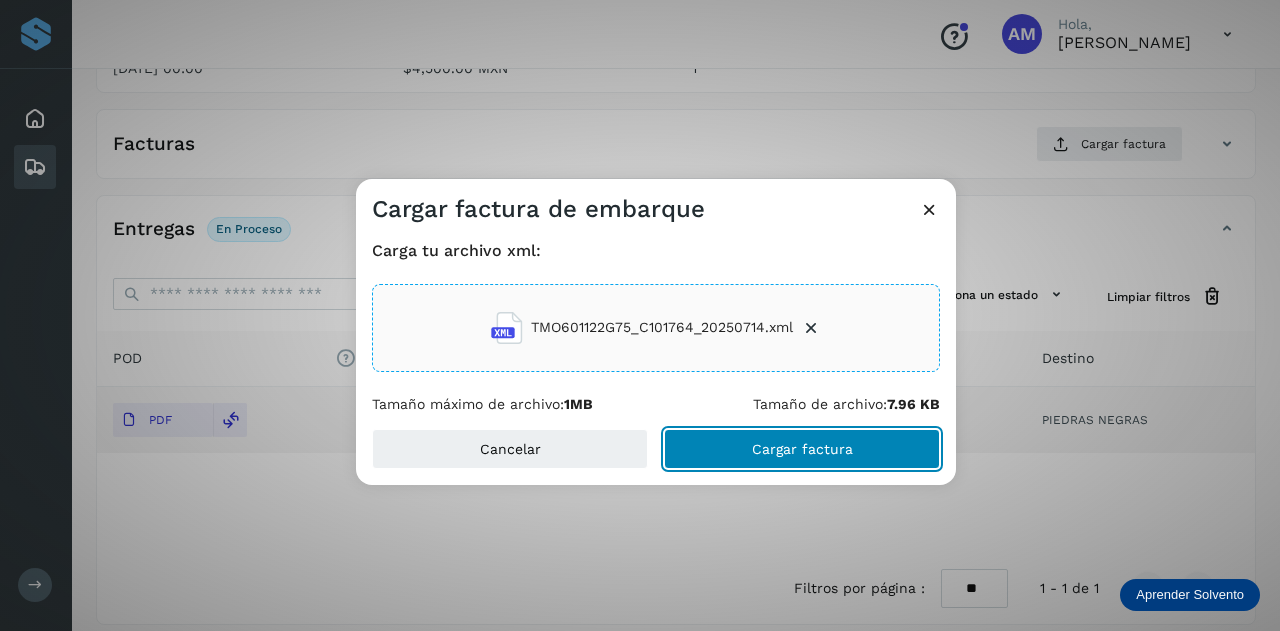 drag, startPoint x: 799, startPoint y: 449, endPoint x: 274, endPoint y: 491, distance: 526.6773 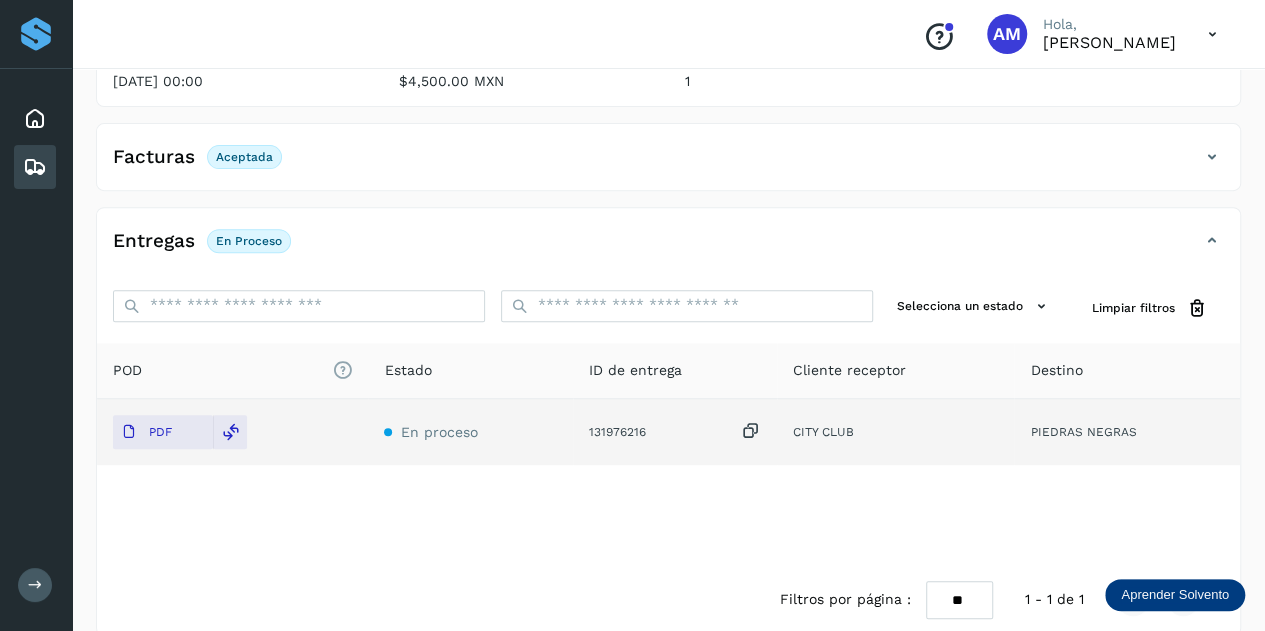 scroll, scrollTop: 0, scrollLeft: 0, axis: both 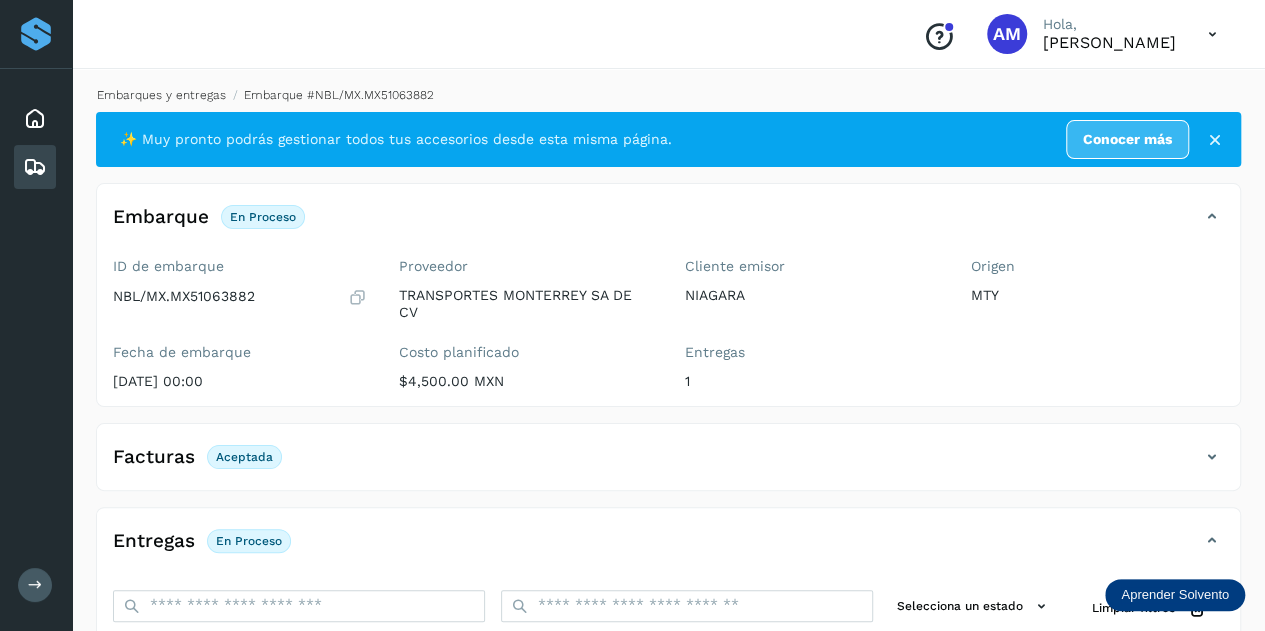 click on "Embarques y entregas" at bounding box center [161, 95] 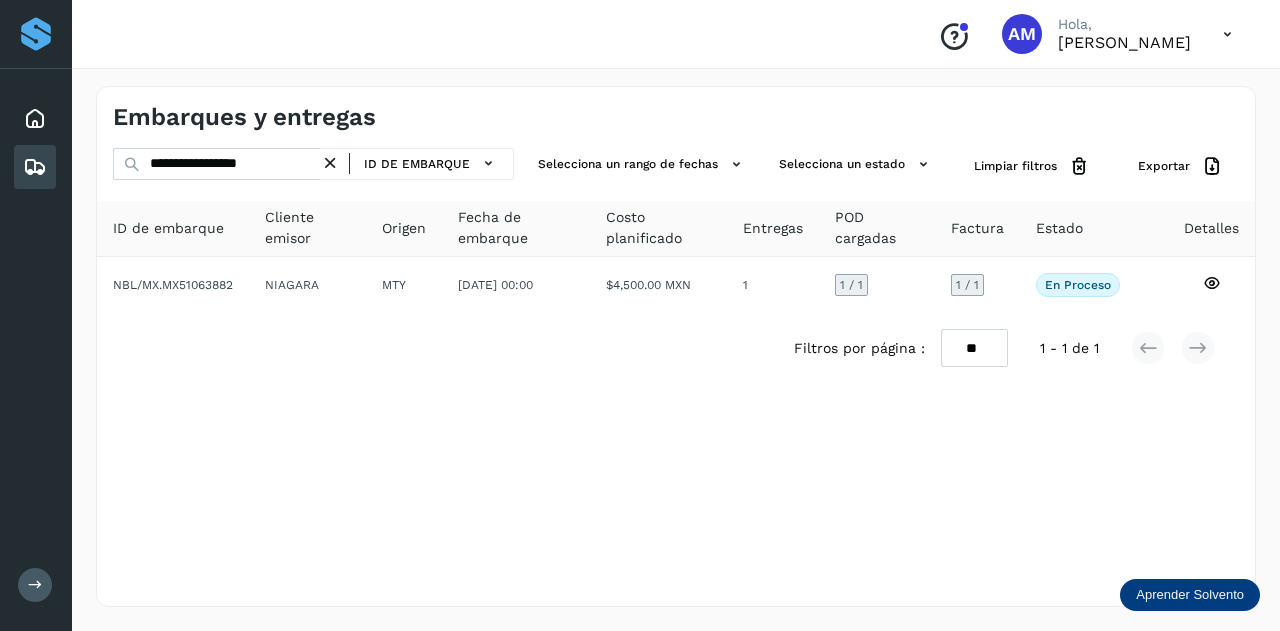 drag, startPoint x: 337, startPoint y: 161, endPoint x: 286, endPoint y: 161, distance: 51 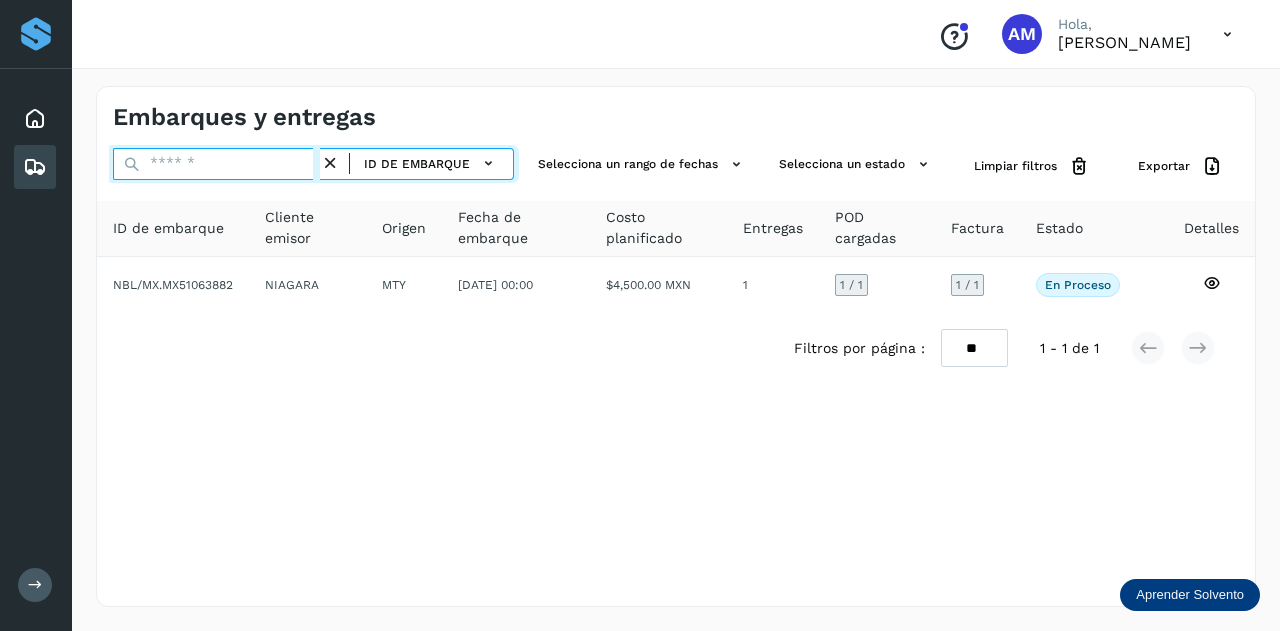 click at bounding box center [216, 164] 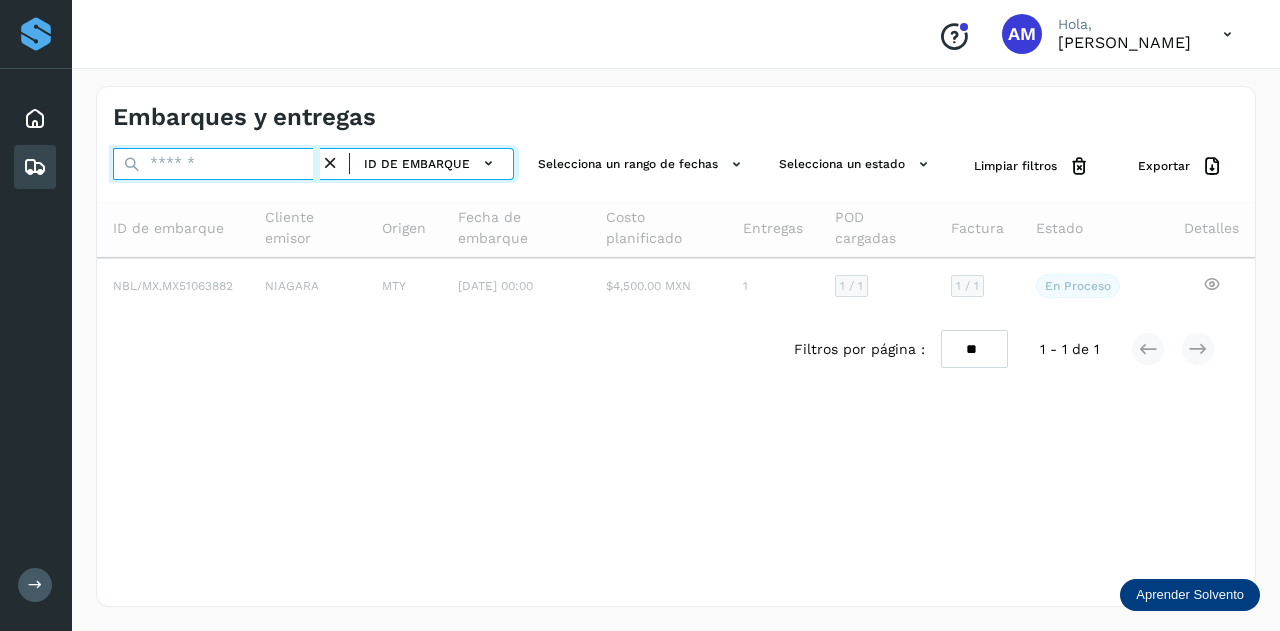 paste on "**********" 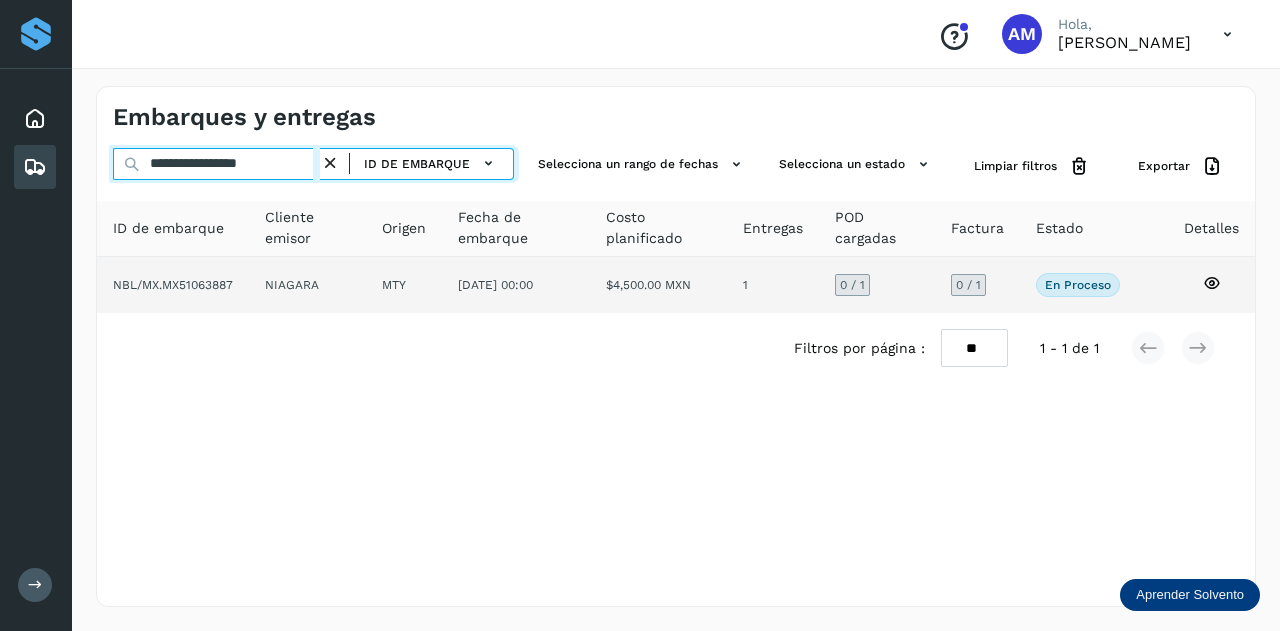 type on "**********" 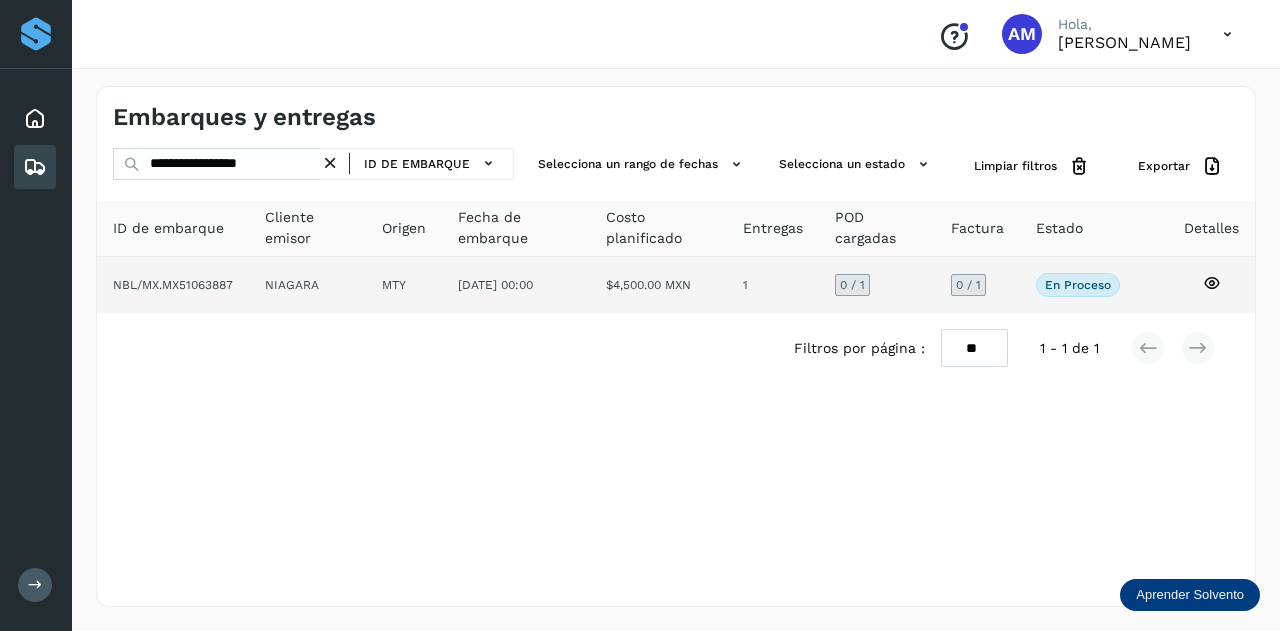 click on "NIAGARA" 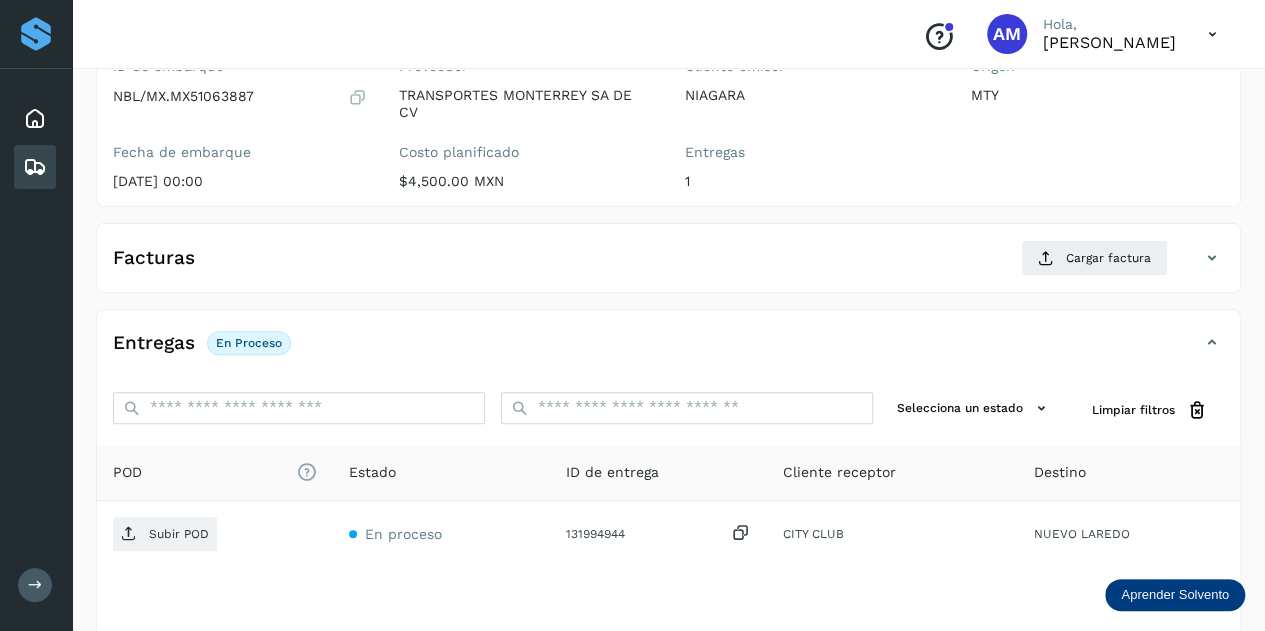 scroll, scrollTop: 300, scrollLeft: 0, axis: vertical 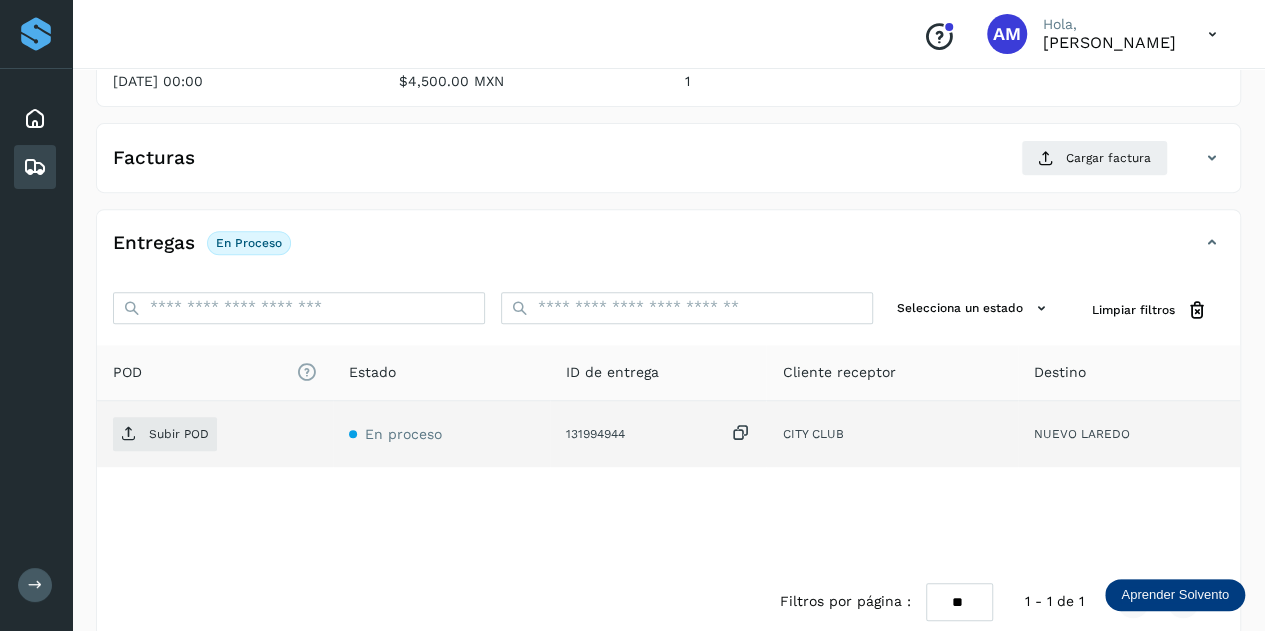 click on "Subir POD" 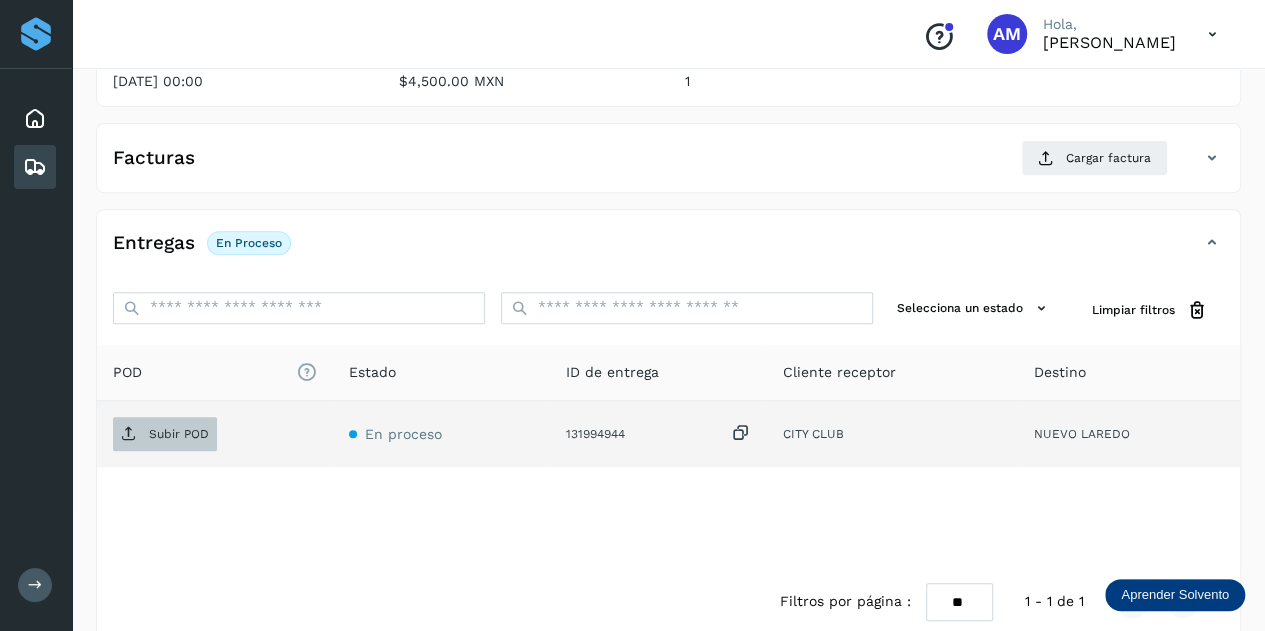 click on "Subir POD" at bounding box center (179, 434) 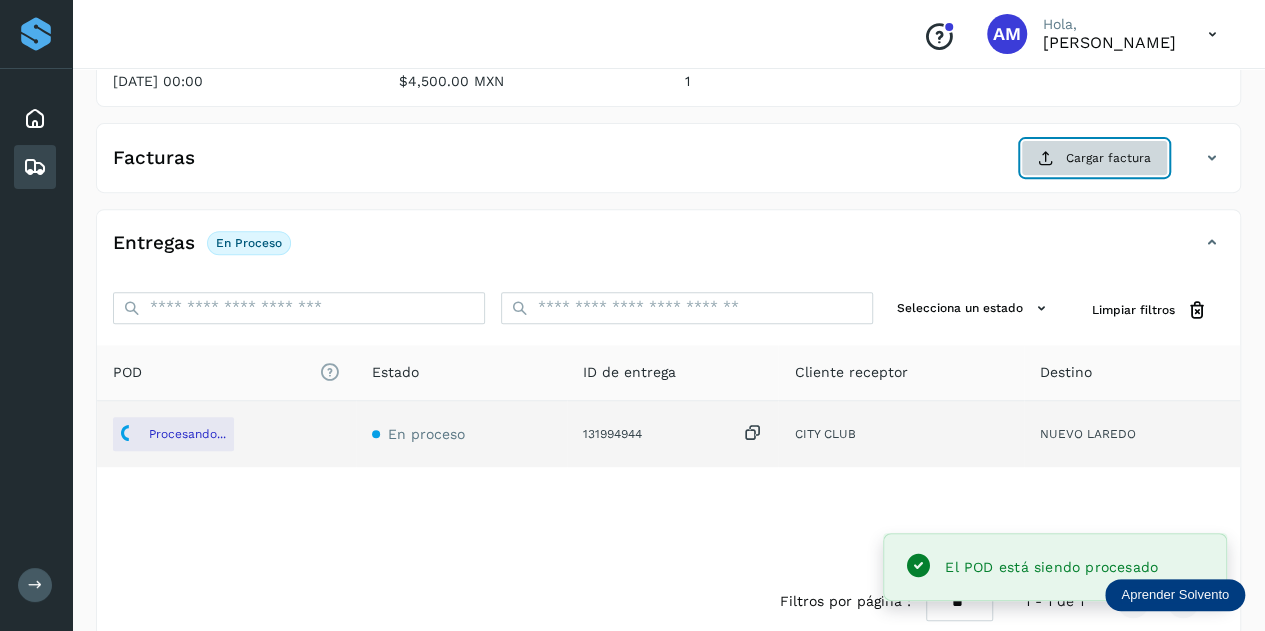 click on "Cargar factura" 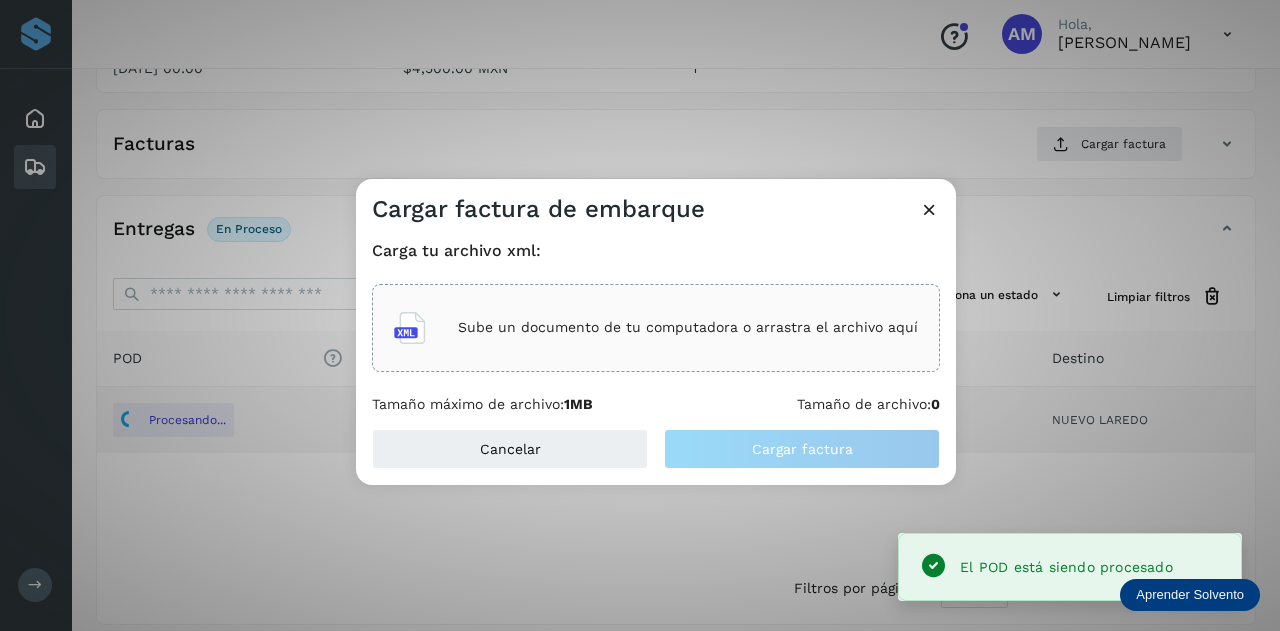 click on "Sube un documento de tu computadora o arrastra el archivo aquí" 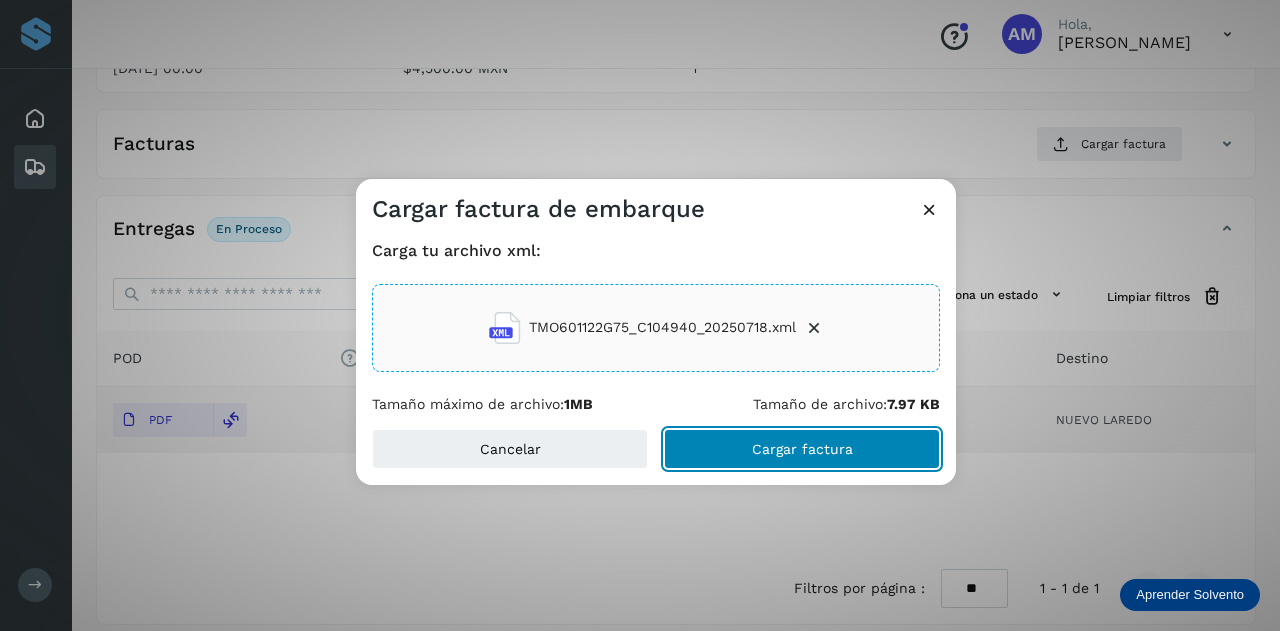 click on "Cargar factura" 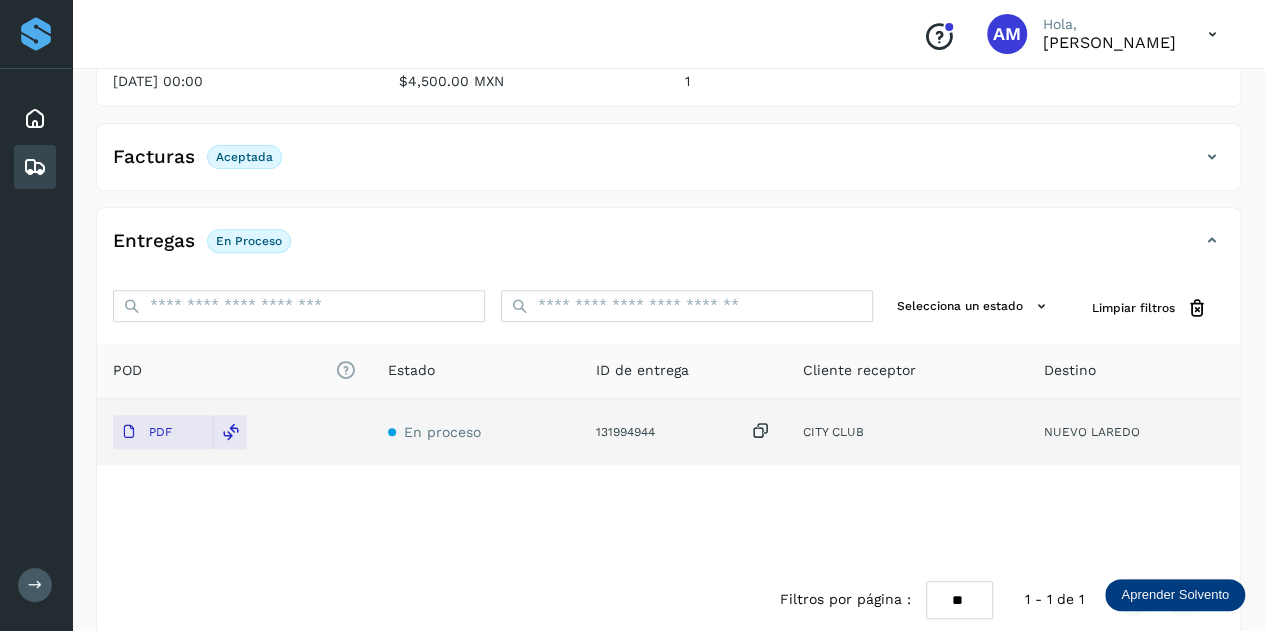 scroll, scrollTop: 0, scrollLeft: 0, axis: both 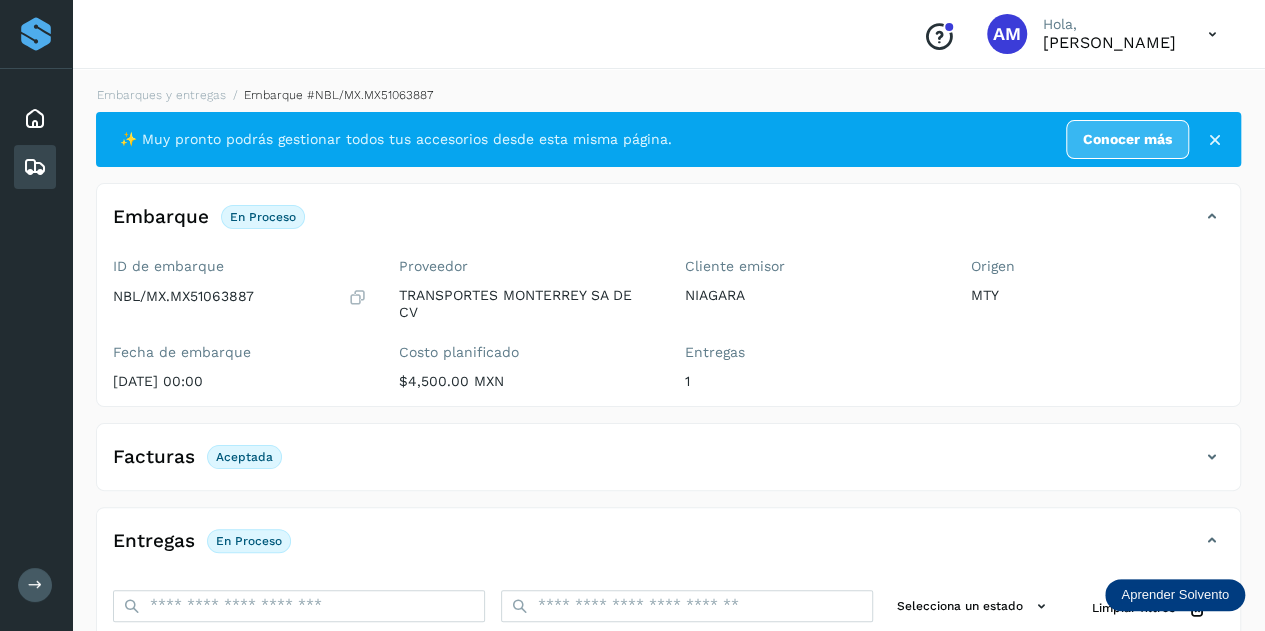 click on "Embarque #NBL/MX.MX51063887" 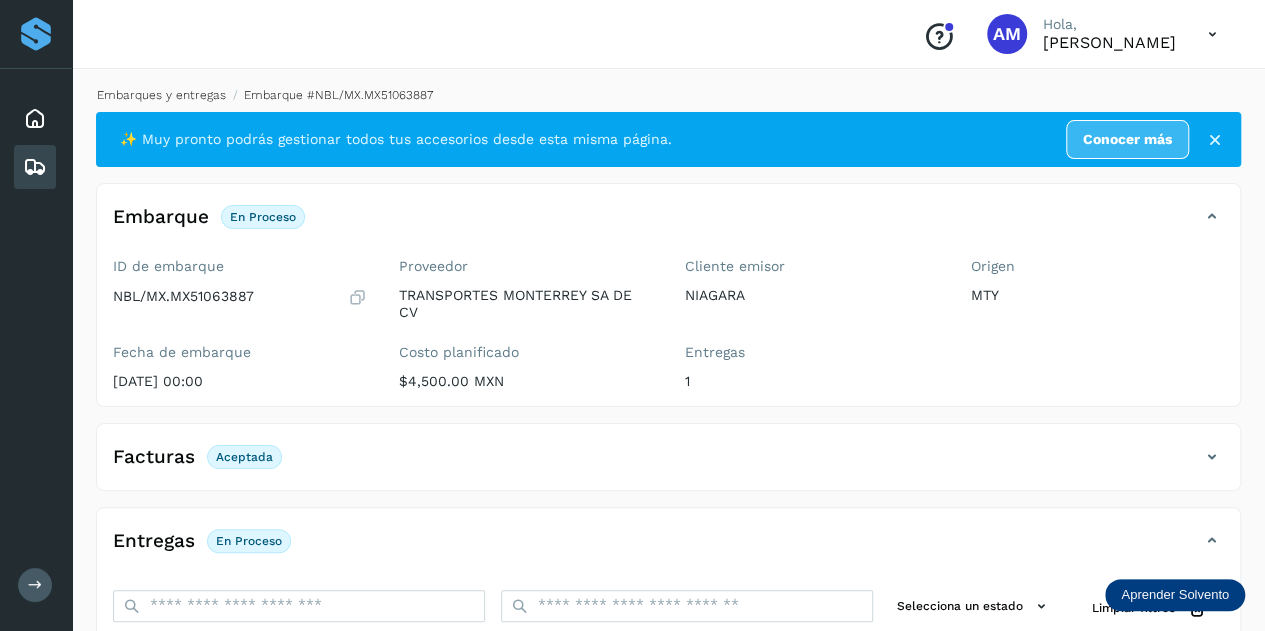 click on "Embarques y entregas" at bounding box center (161, 95) 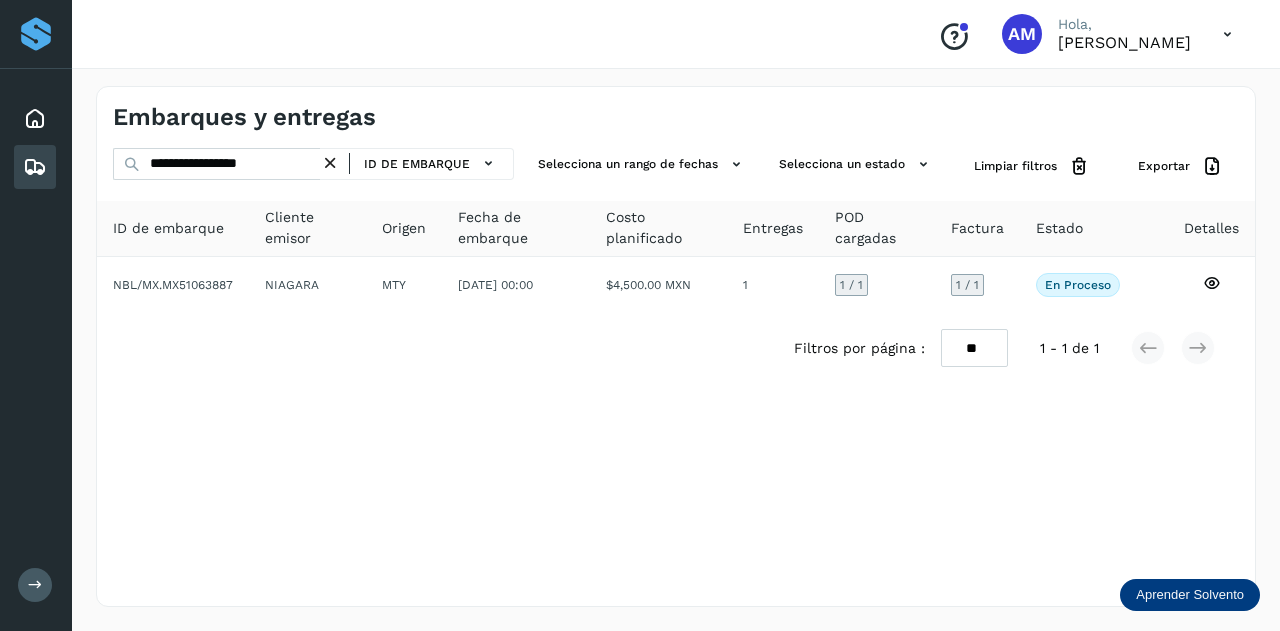 drag, startPoint x: 336, startPoint y: 153, endPoint x: 301, endPoint y: 163, distance: 36.40055 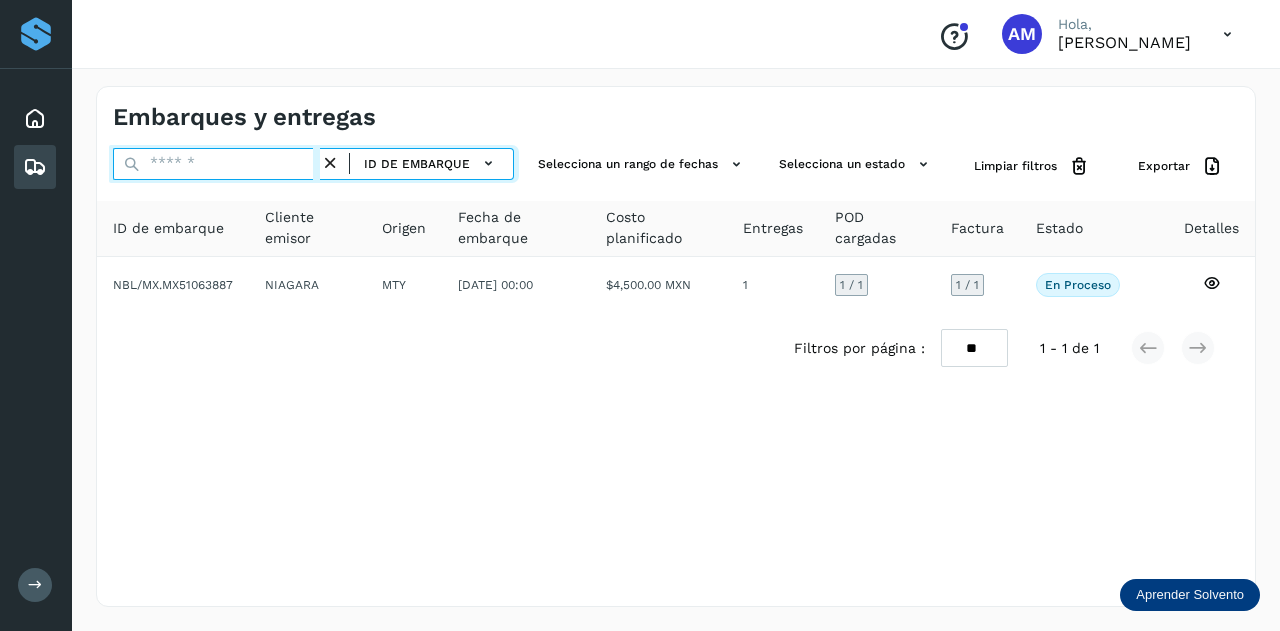 click at bounding box center [216, 164] 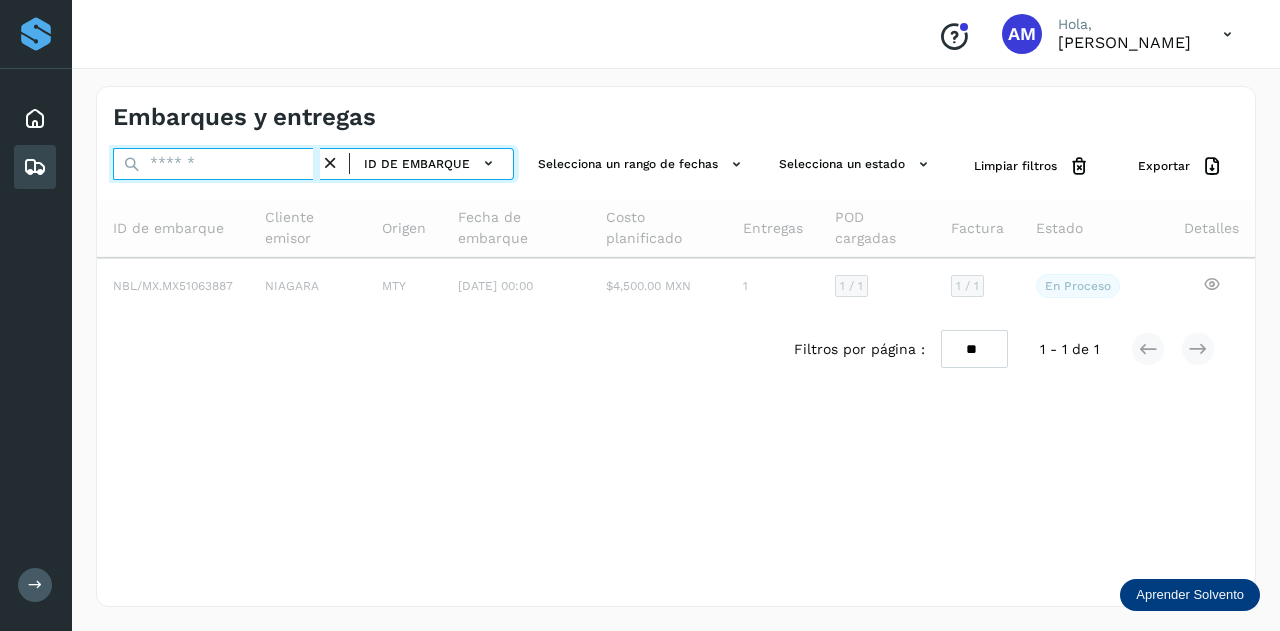 paste on "**********" 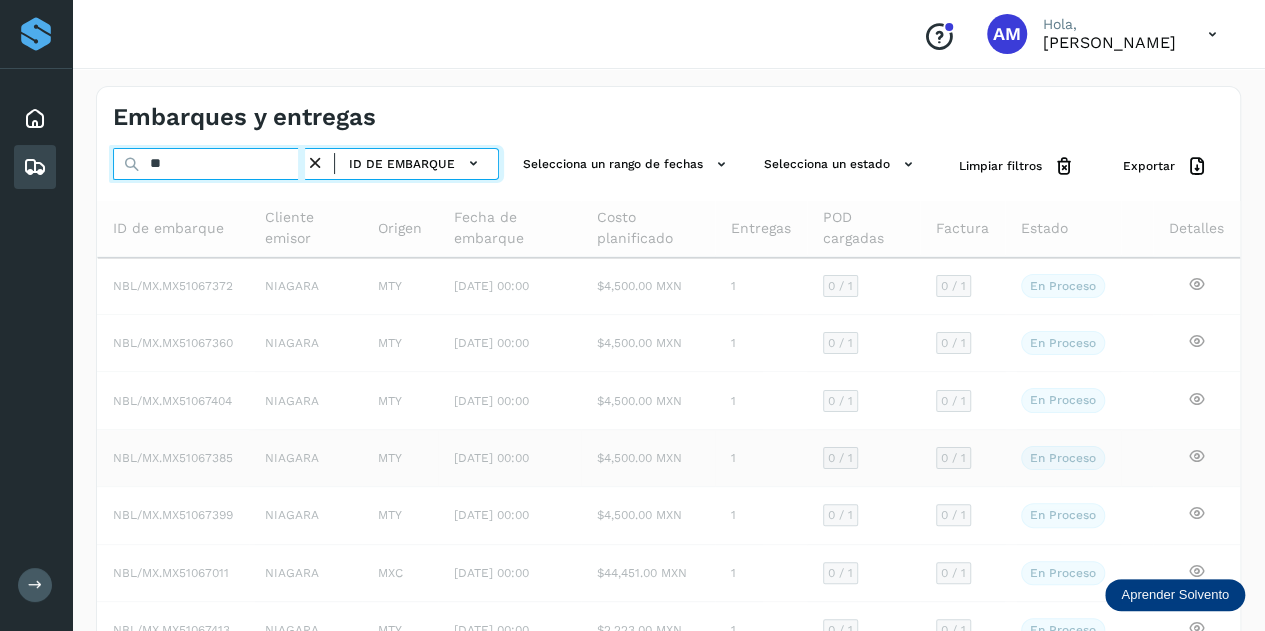 type on "*" 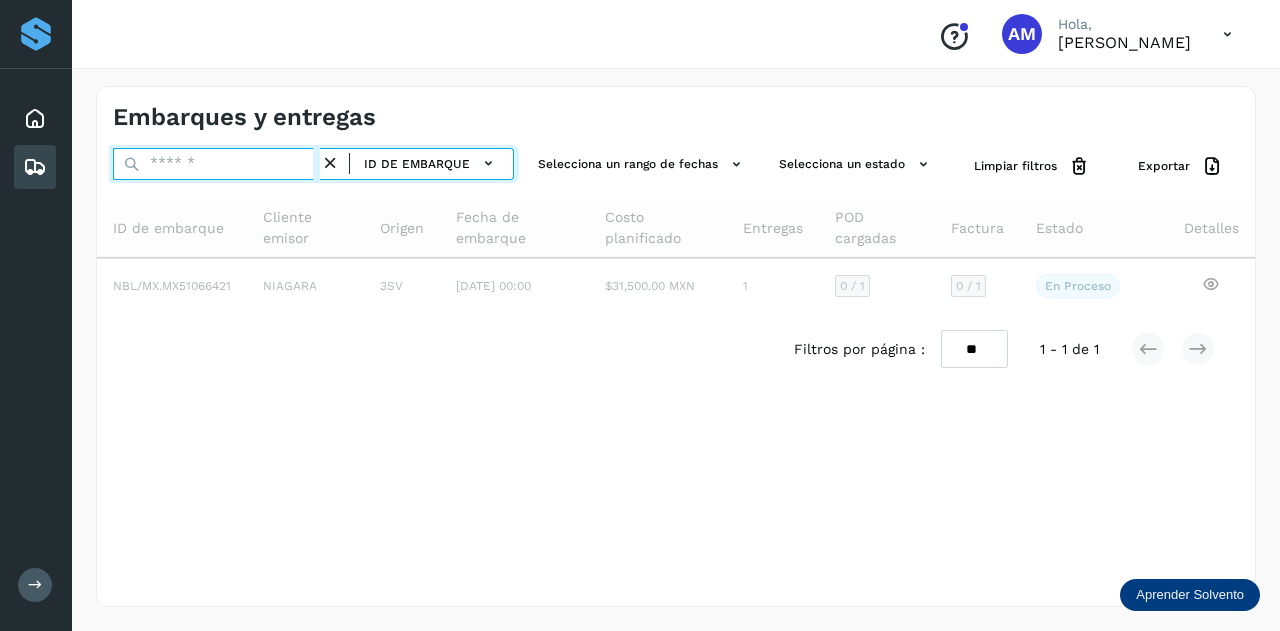 paste on "**********" 